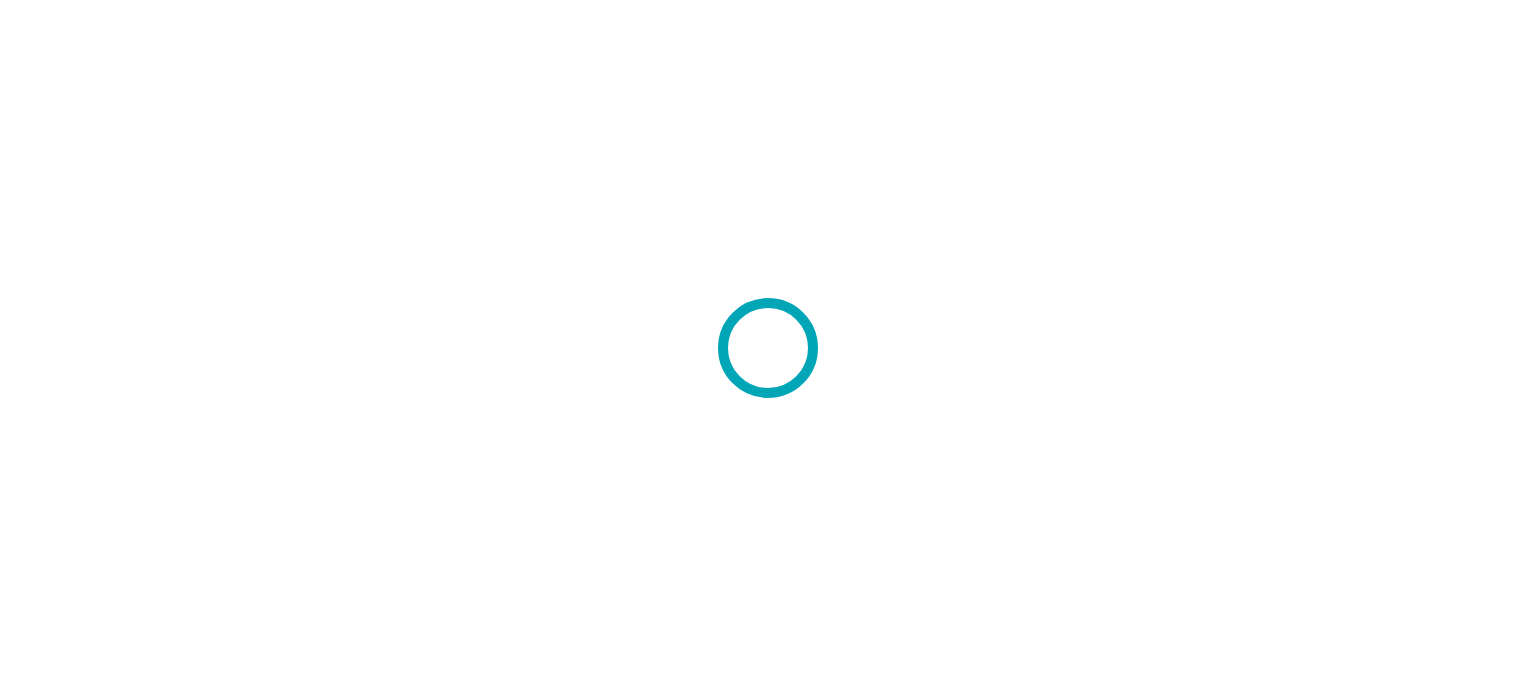 scroll, scrollTop: 0, scrollLeft: 0, axis: both 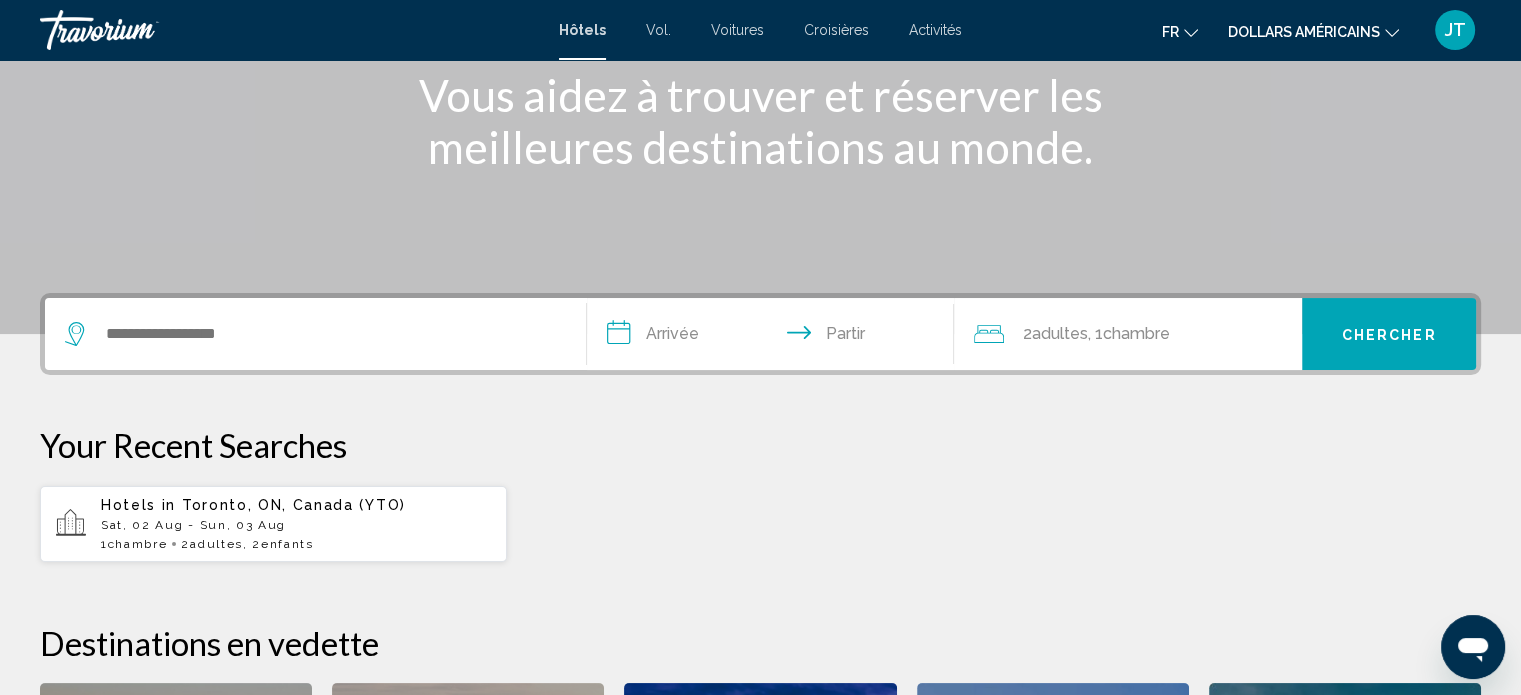 click on "dollars américains" 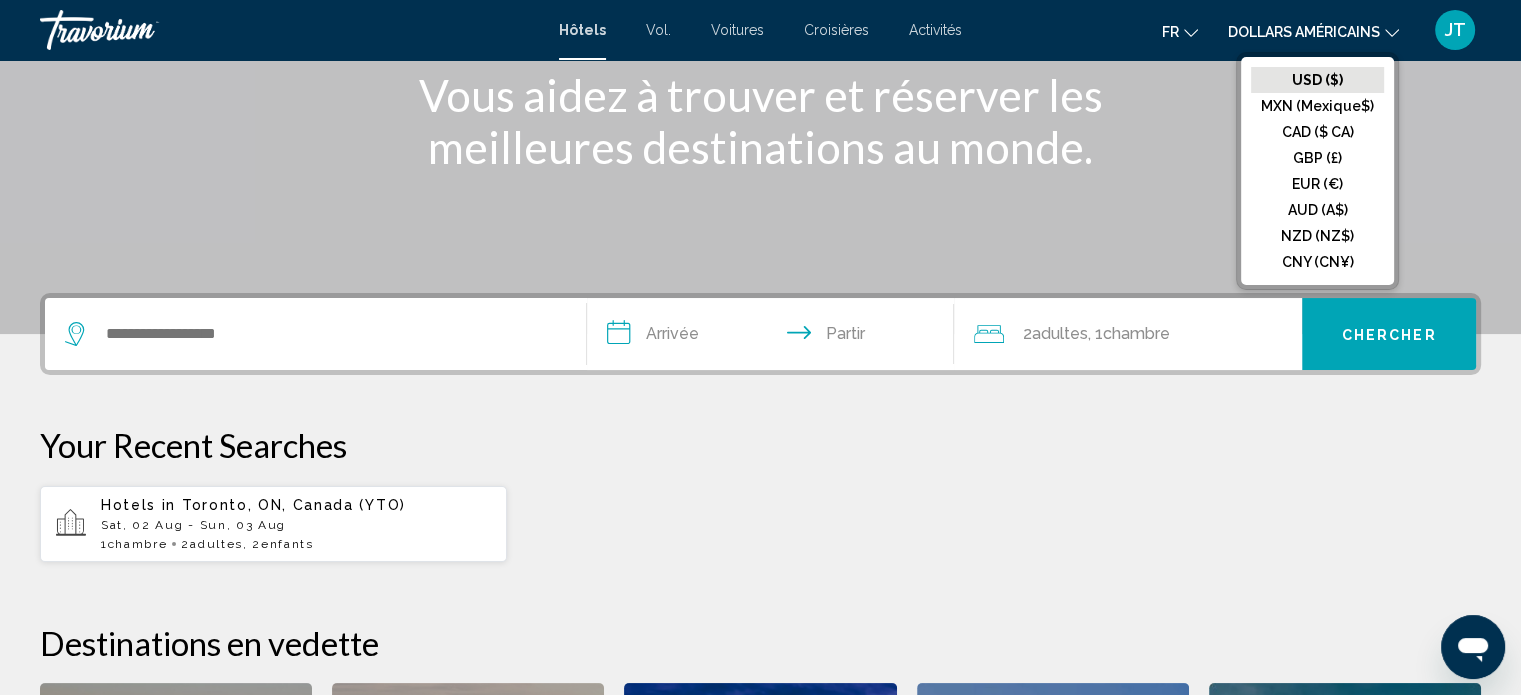 click on "dollars américains" 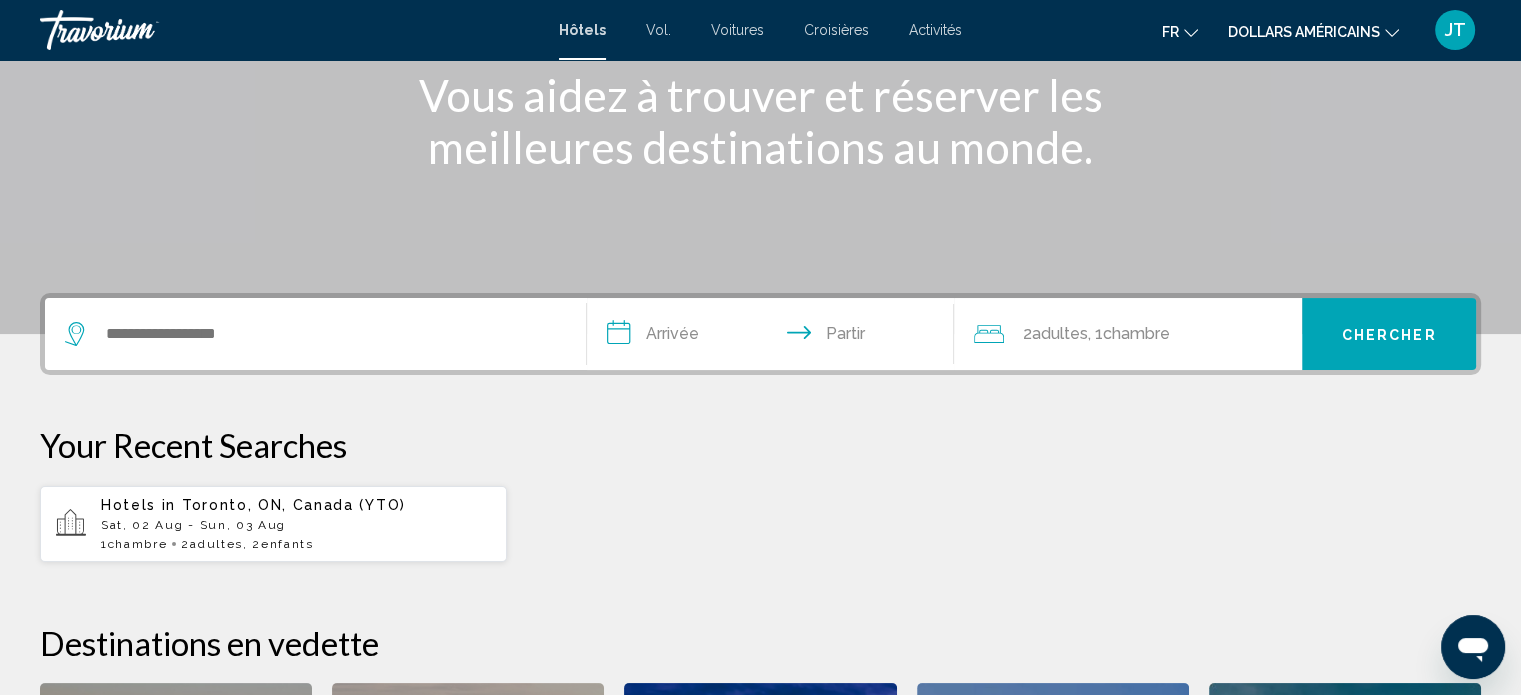 click on "dollars américains" 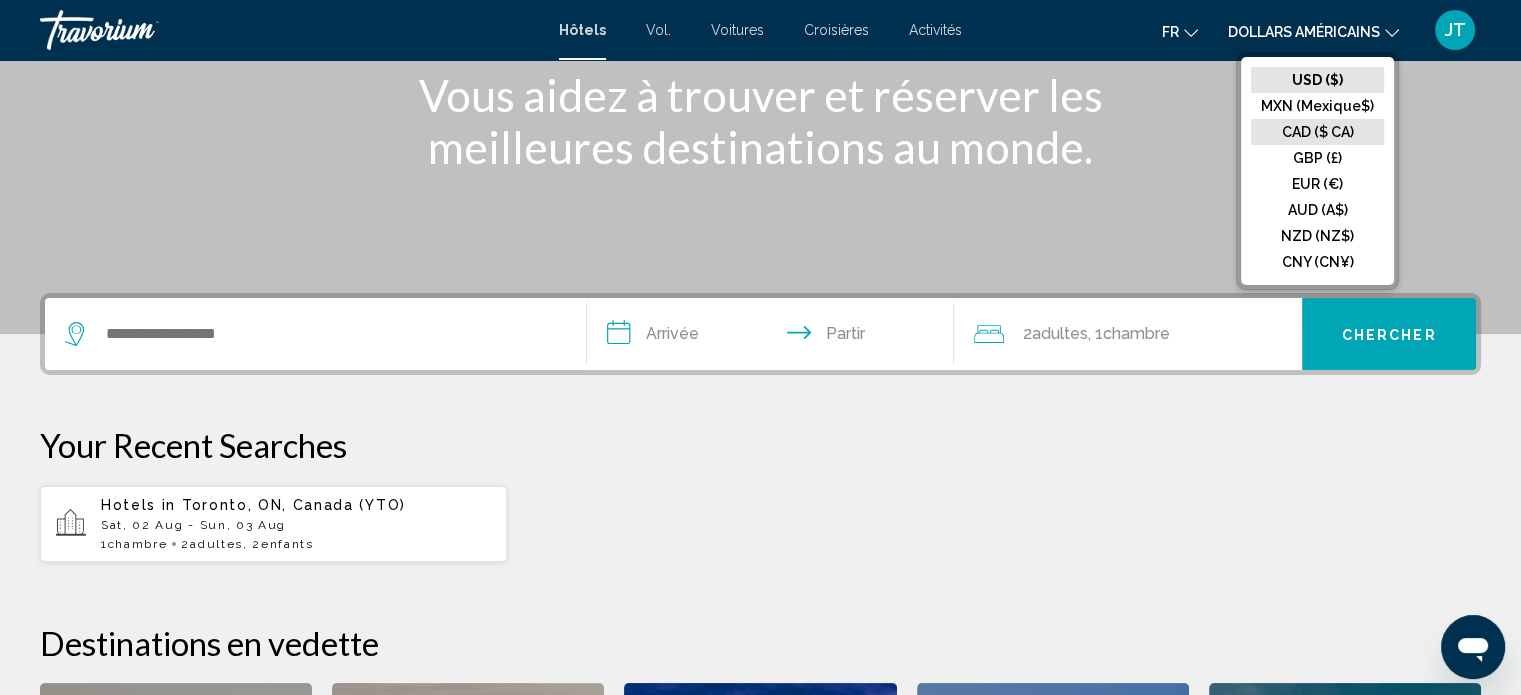 click on "CAD ($ CA)" 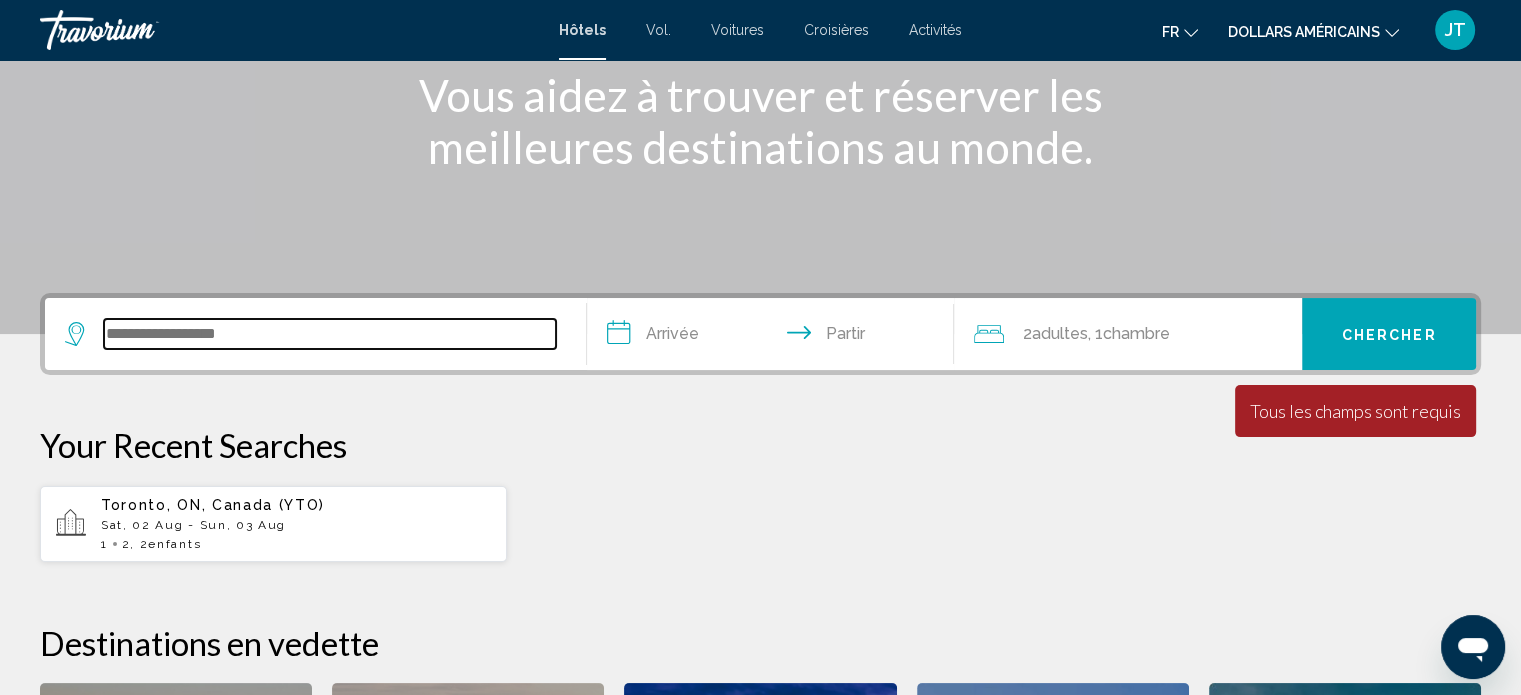 click at bounding box center (330, 334) 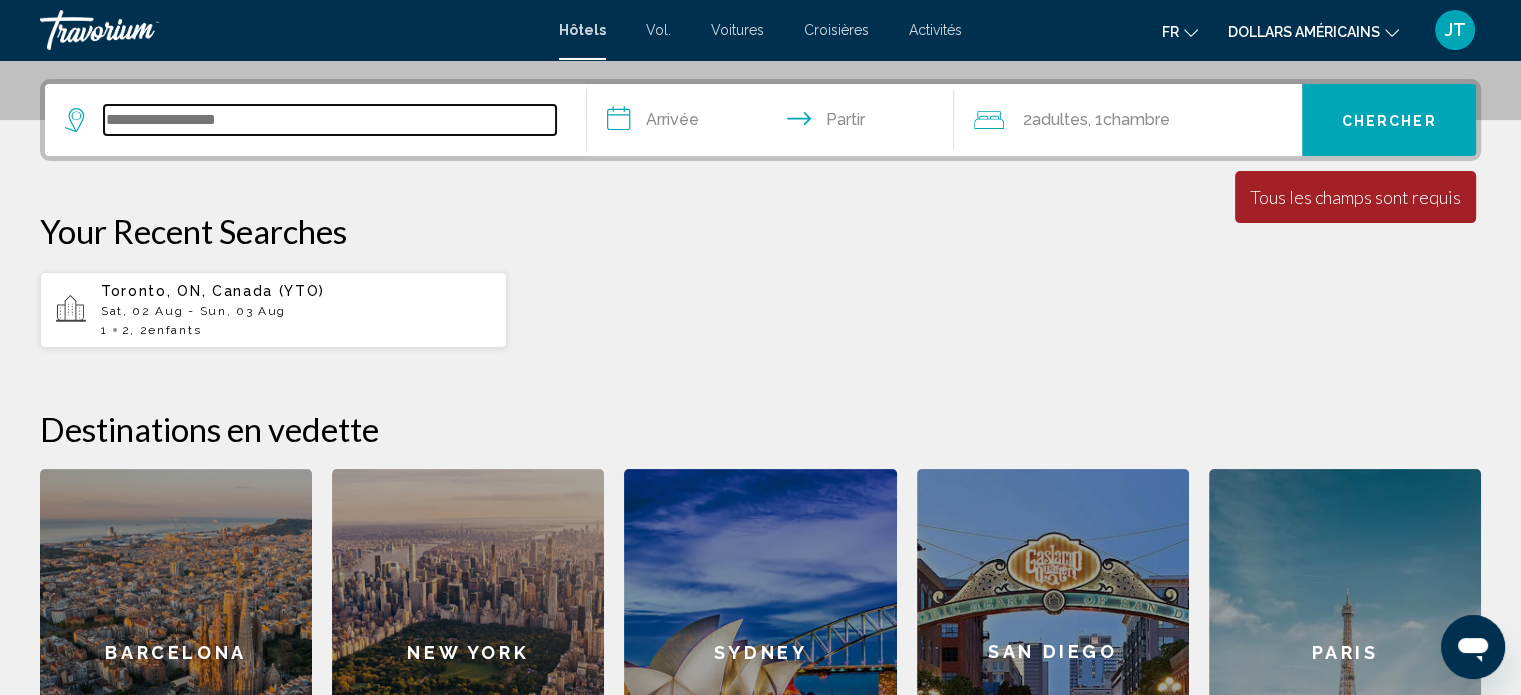 scroll, scrollTop: 493, scrollLeft: 0, axis: vertical 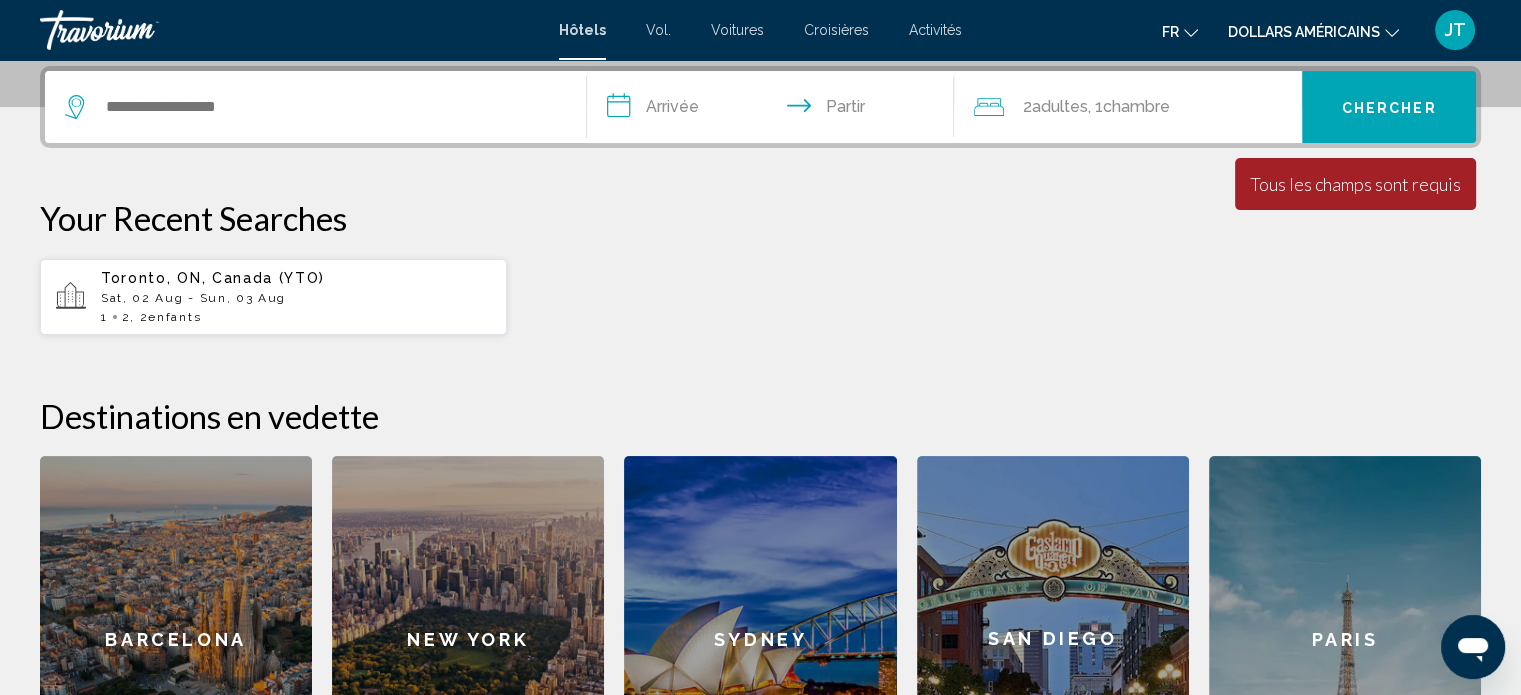 click on "**********" at bounding box center (760, 444) 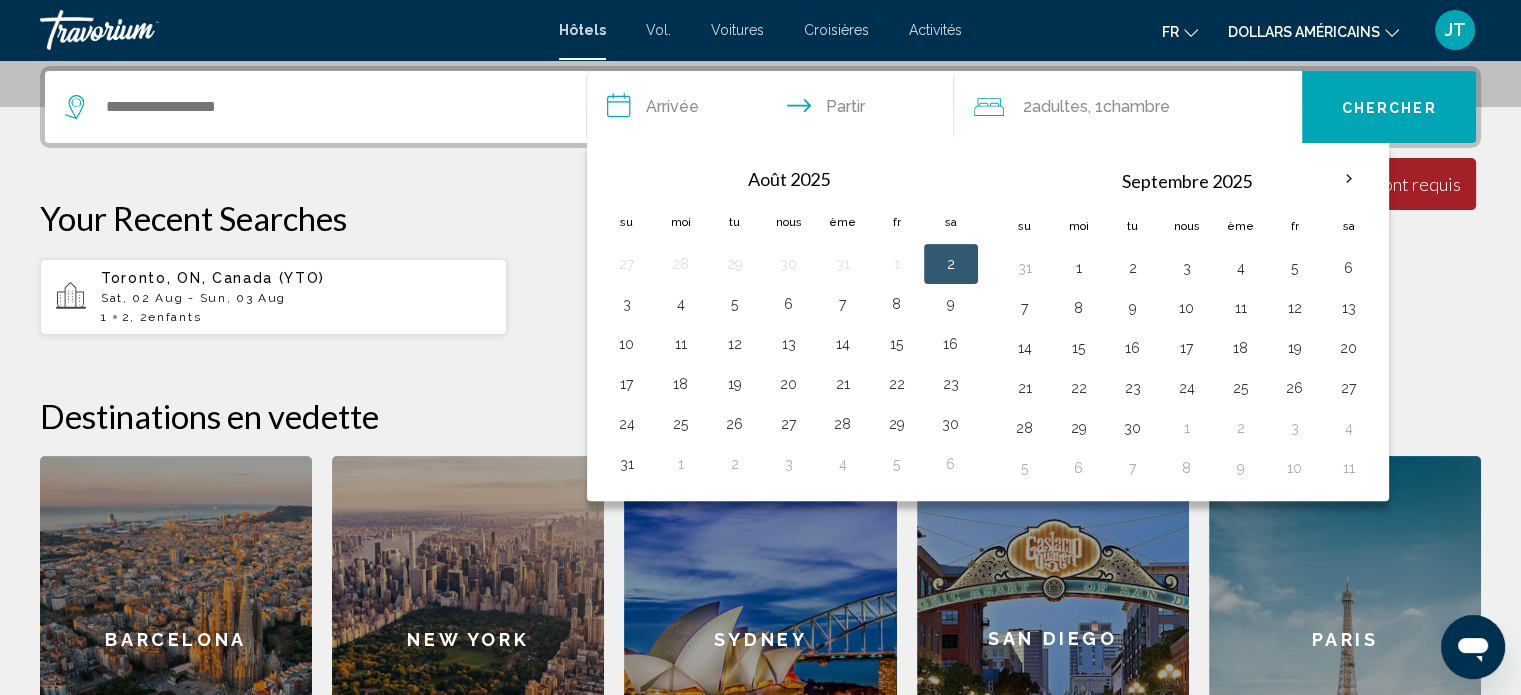 click on "1" at bounding box center (897, 264) 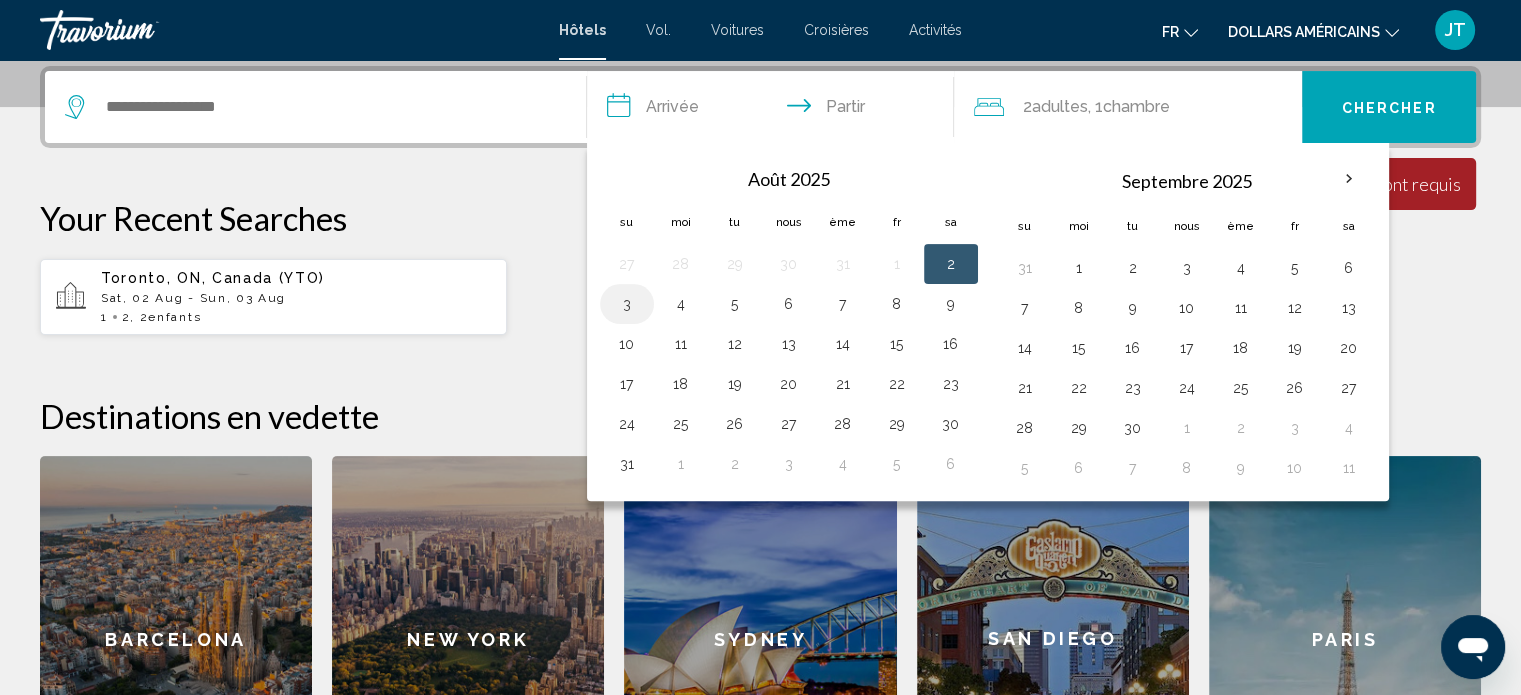 click on "3" at bounding box center [627, 304] 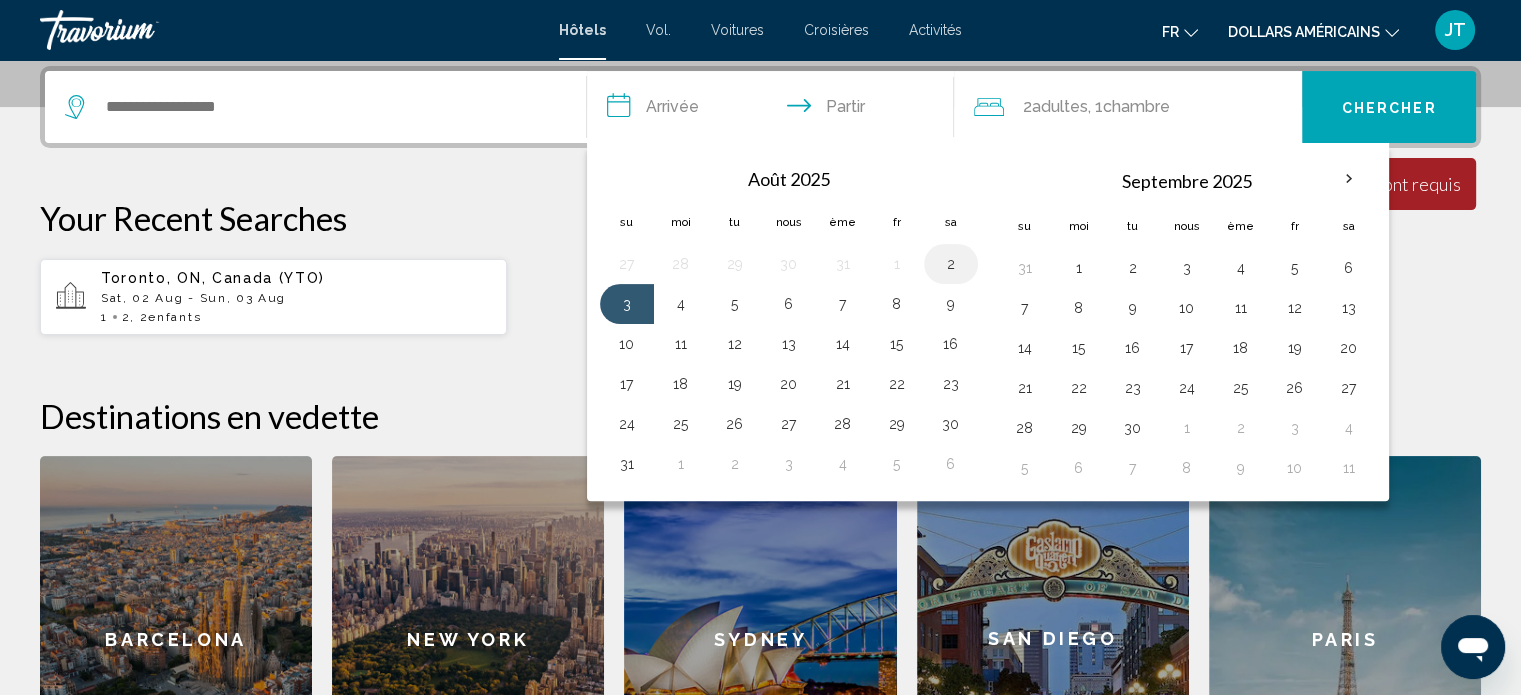 click on "2" at bounding box center [951, 264] 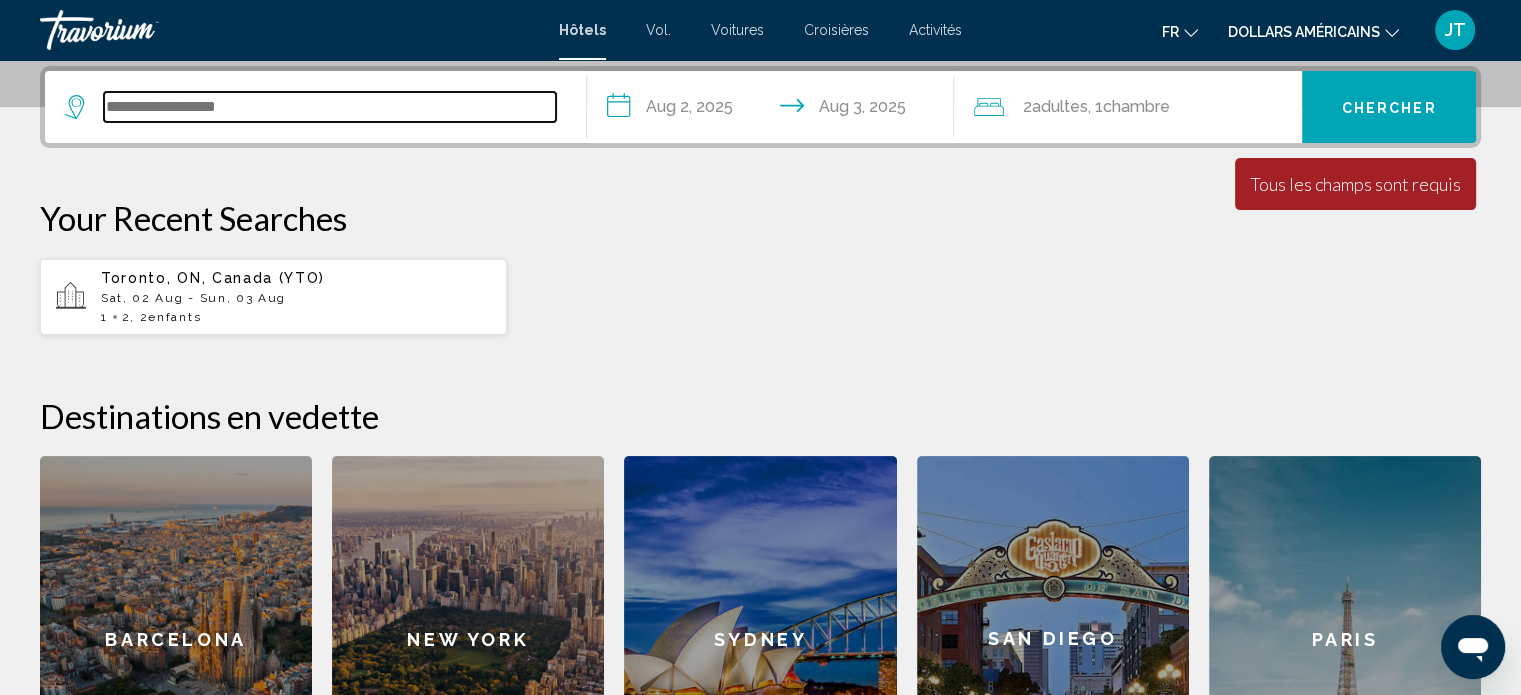 click at bounding box center [330, 107] 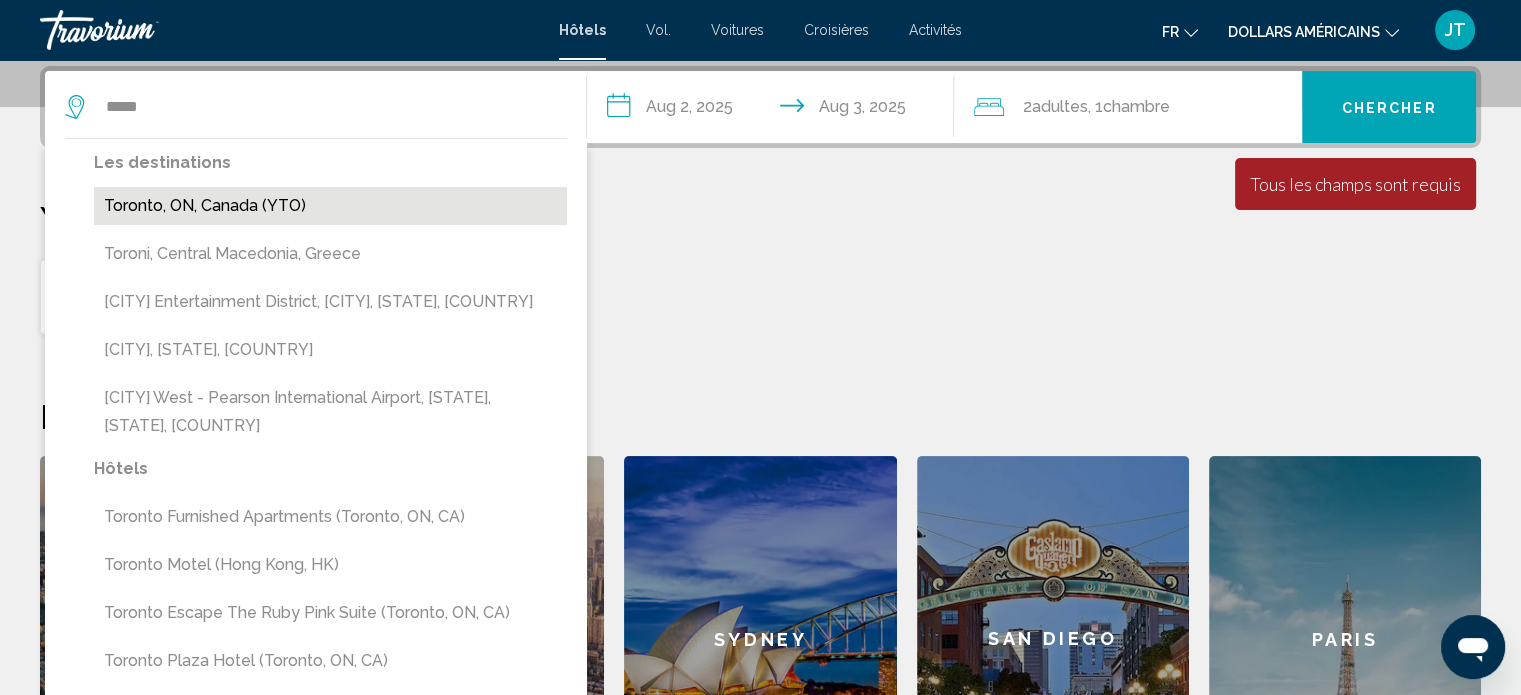 click on "Toronto, ON, Canada (YTO)" at bounding box center [330, 206] 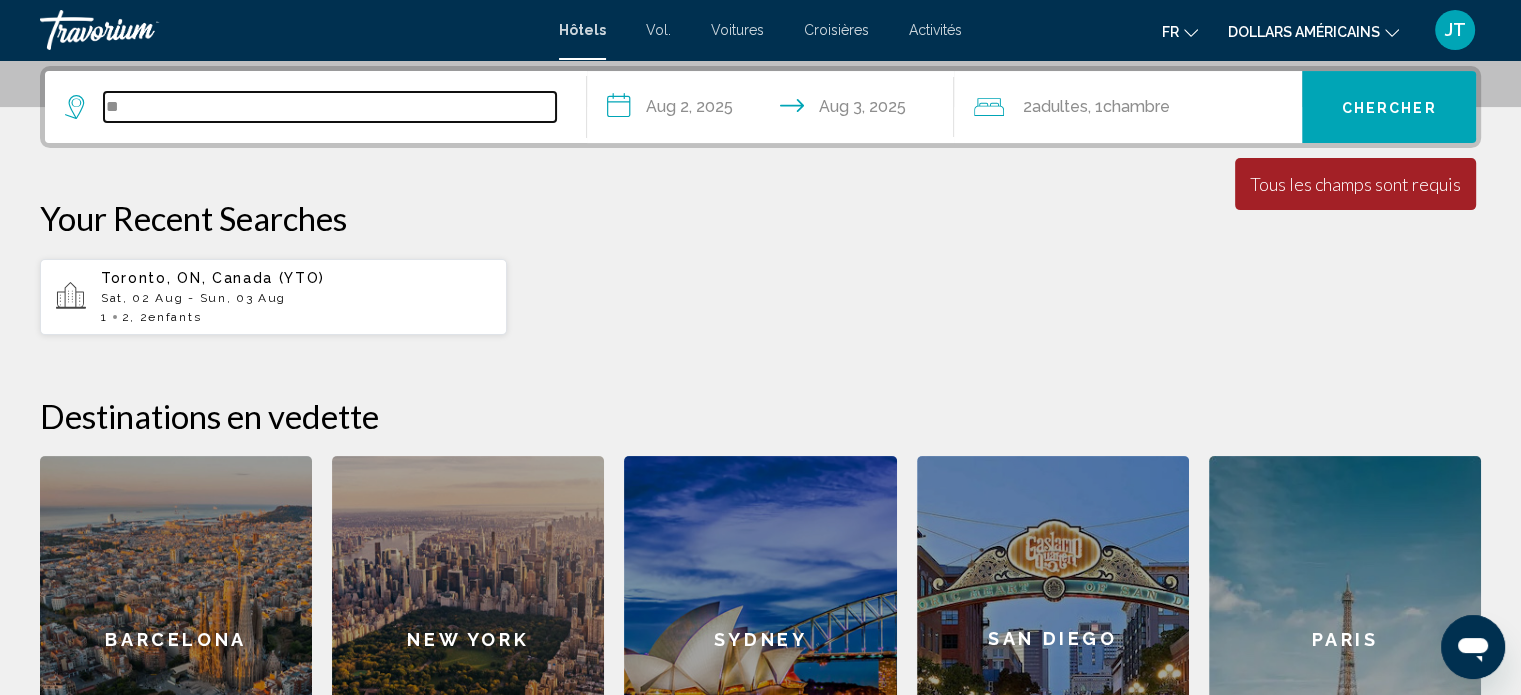 type on "*" 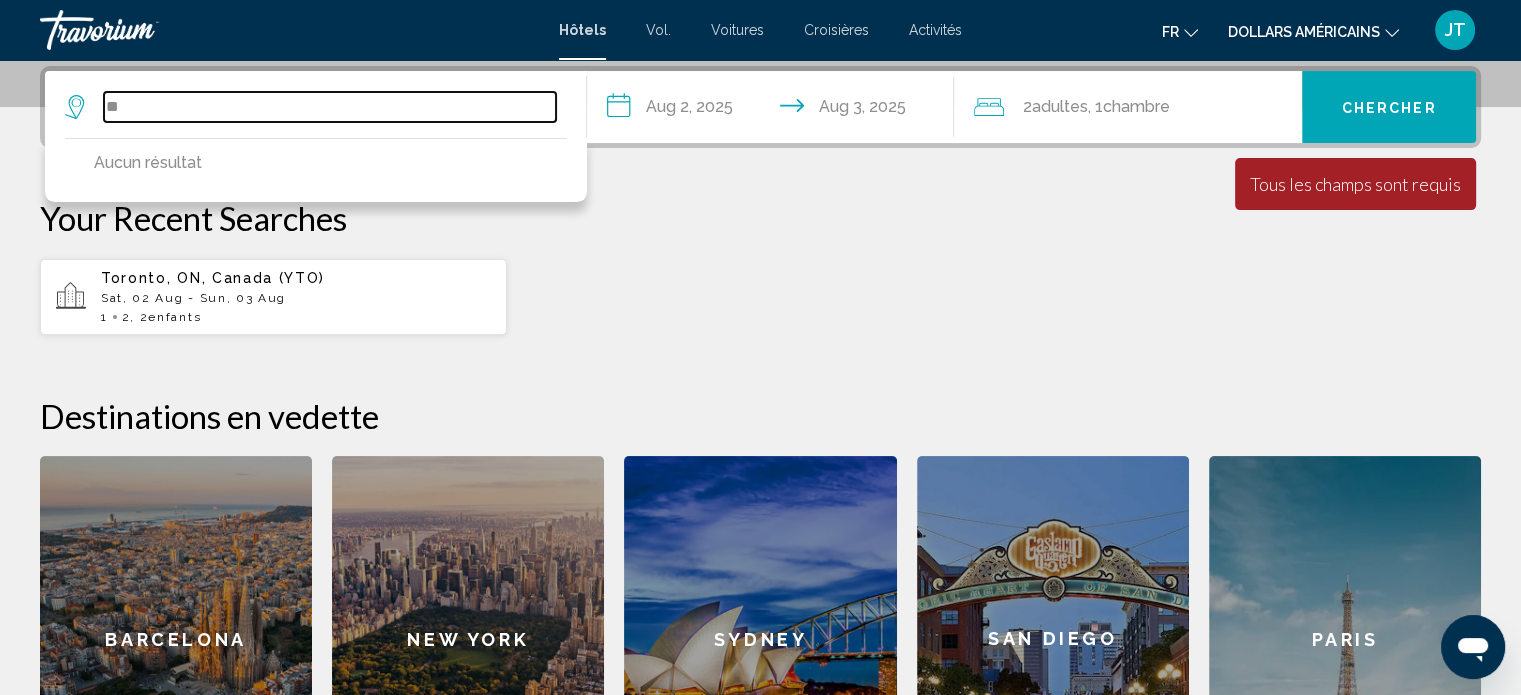 type on "*" 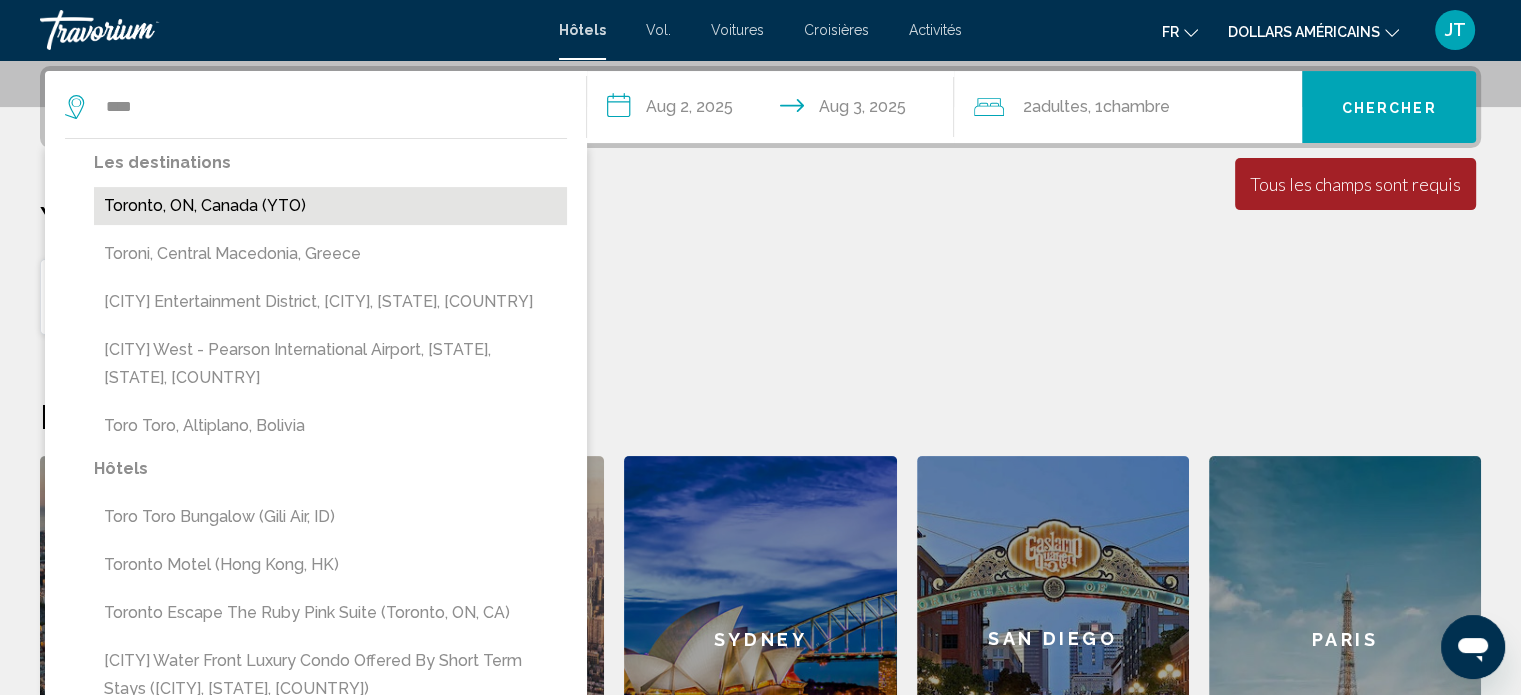 click on "Toronto, ON, Canada (YTO)" at bounding box center [330, 206] 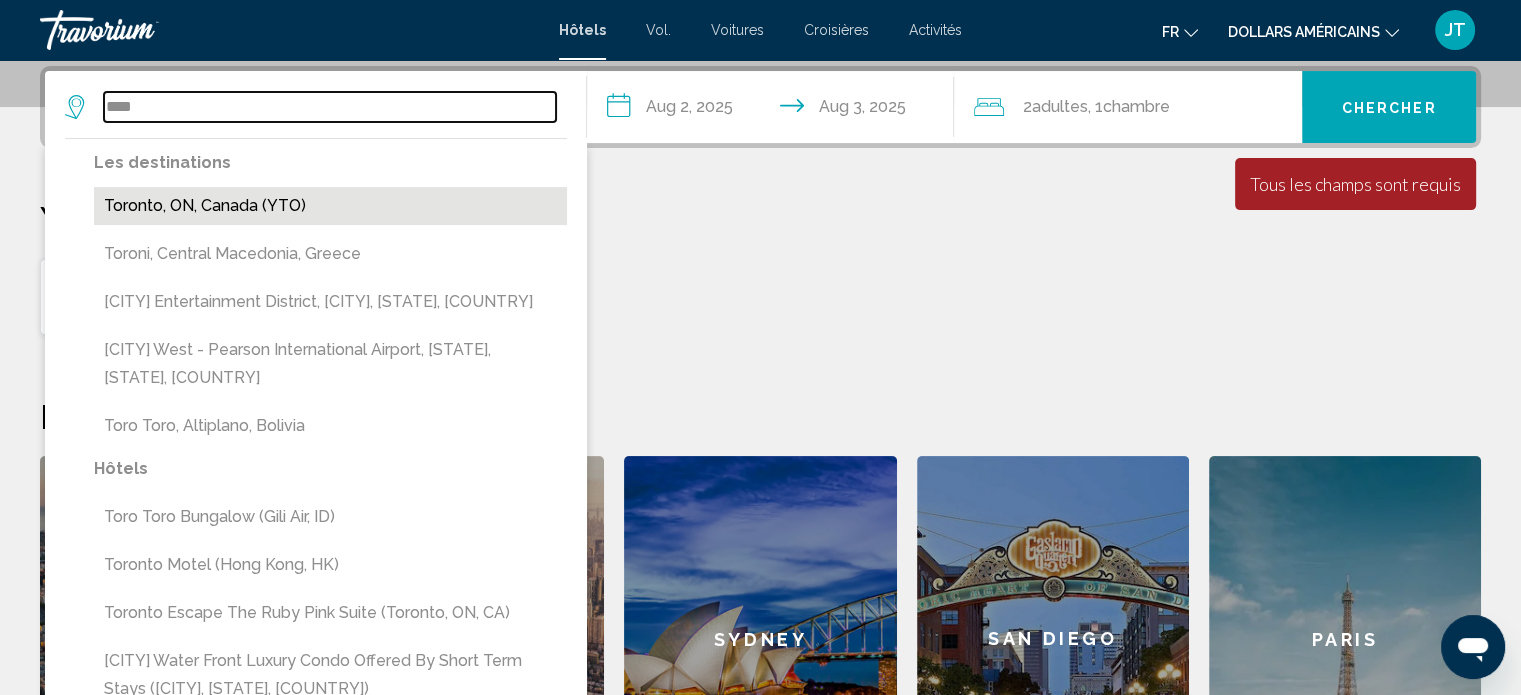 type on "**********" 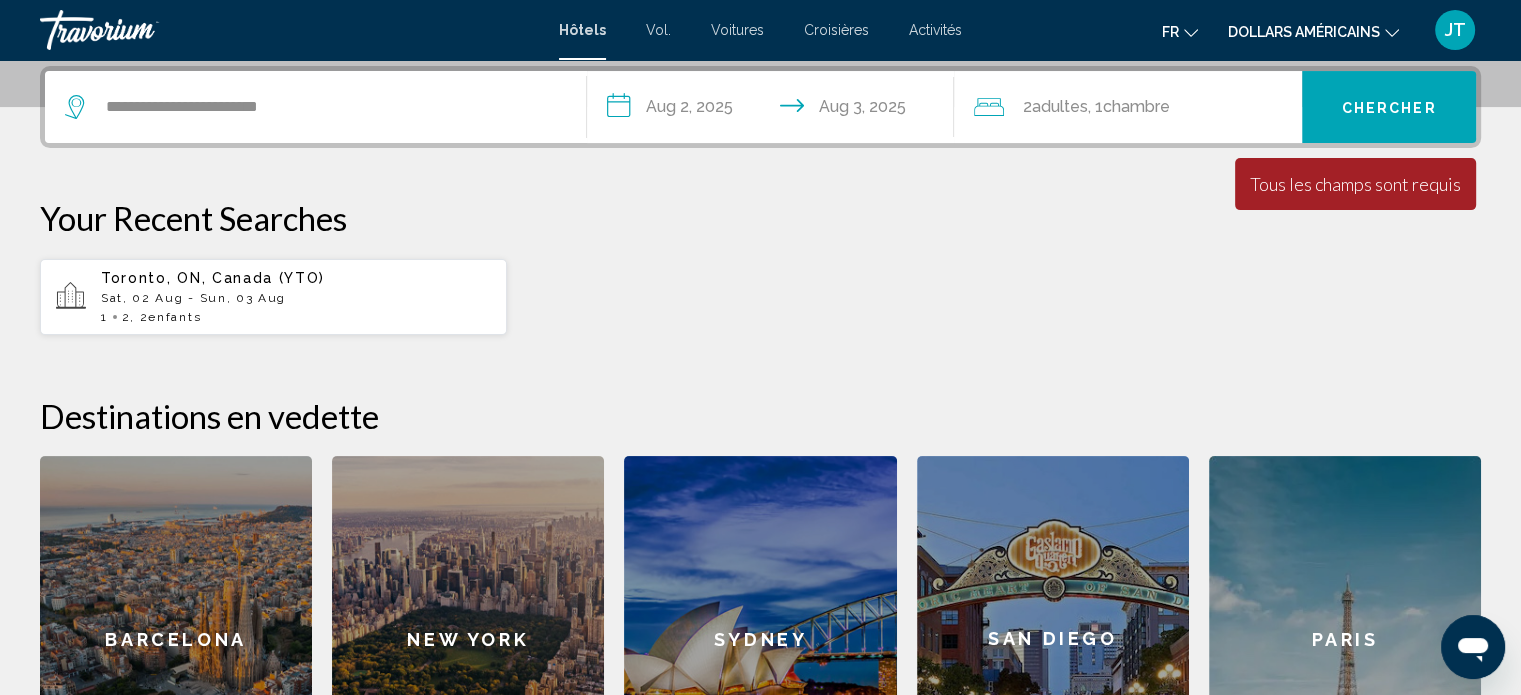 click on "Chercher" at bounding box center (1389, 107) 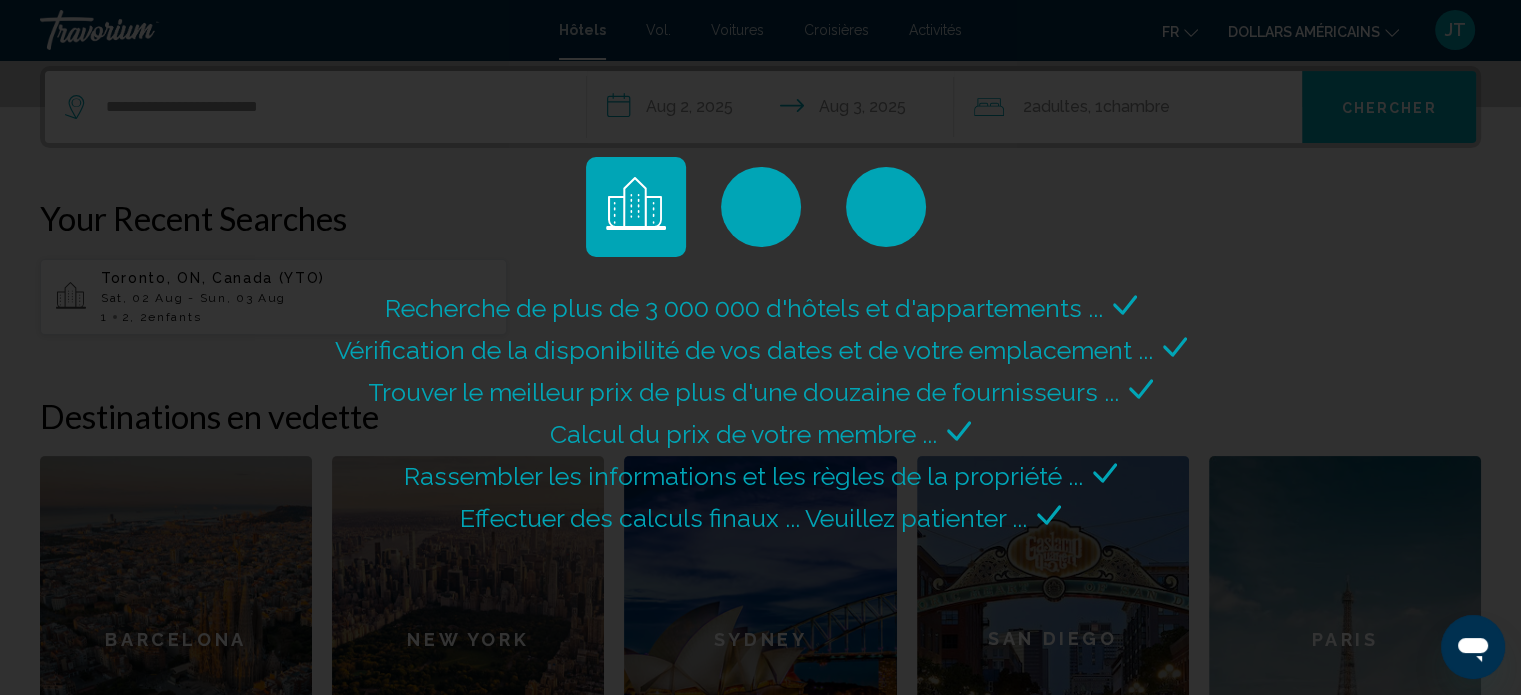 scroll, scrollTop: 0, scrollLeft: 0, axis: both 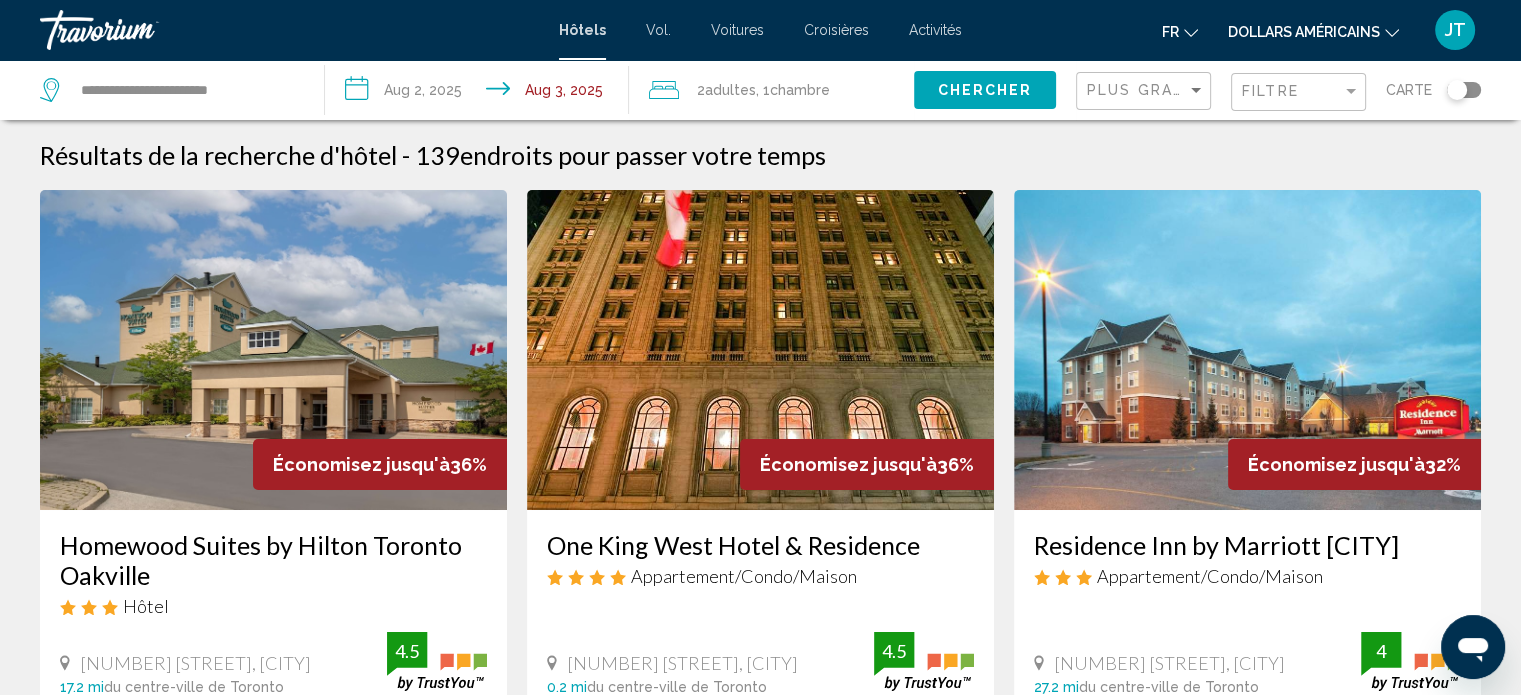 click on ", 1  Chambre pièces" 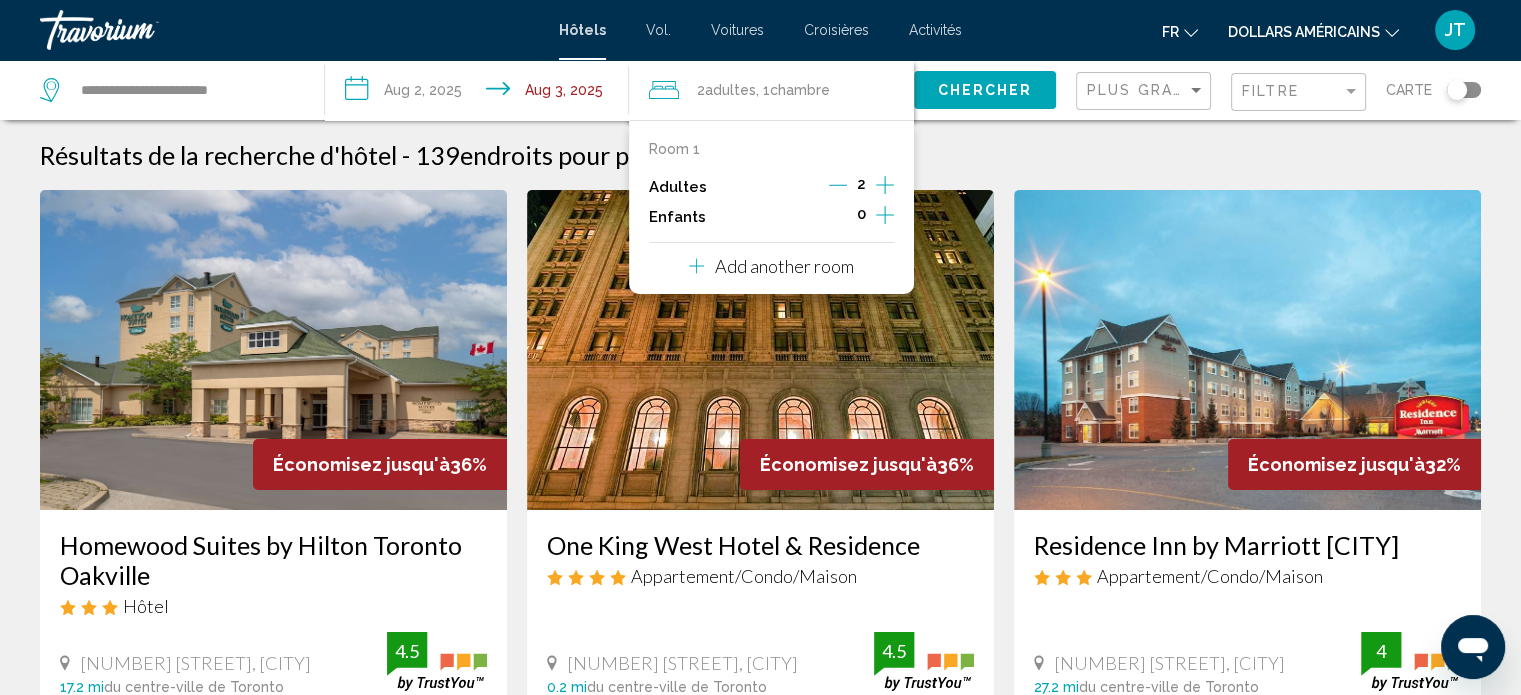 click 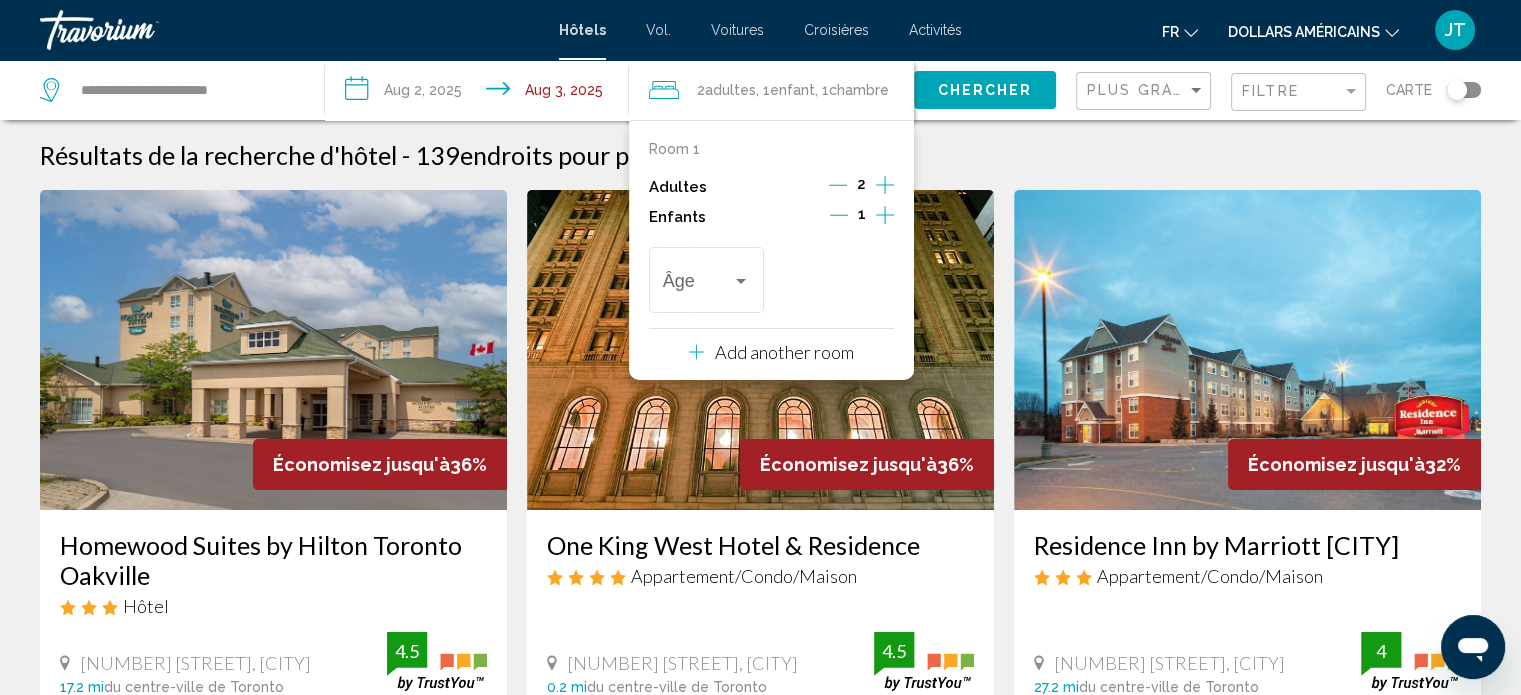 click 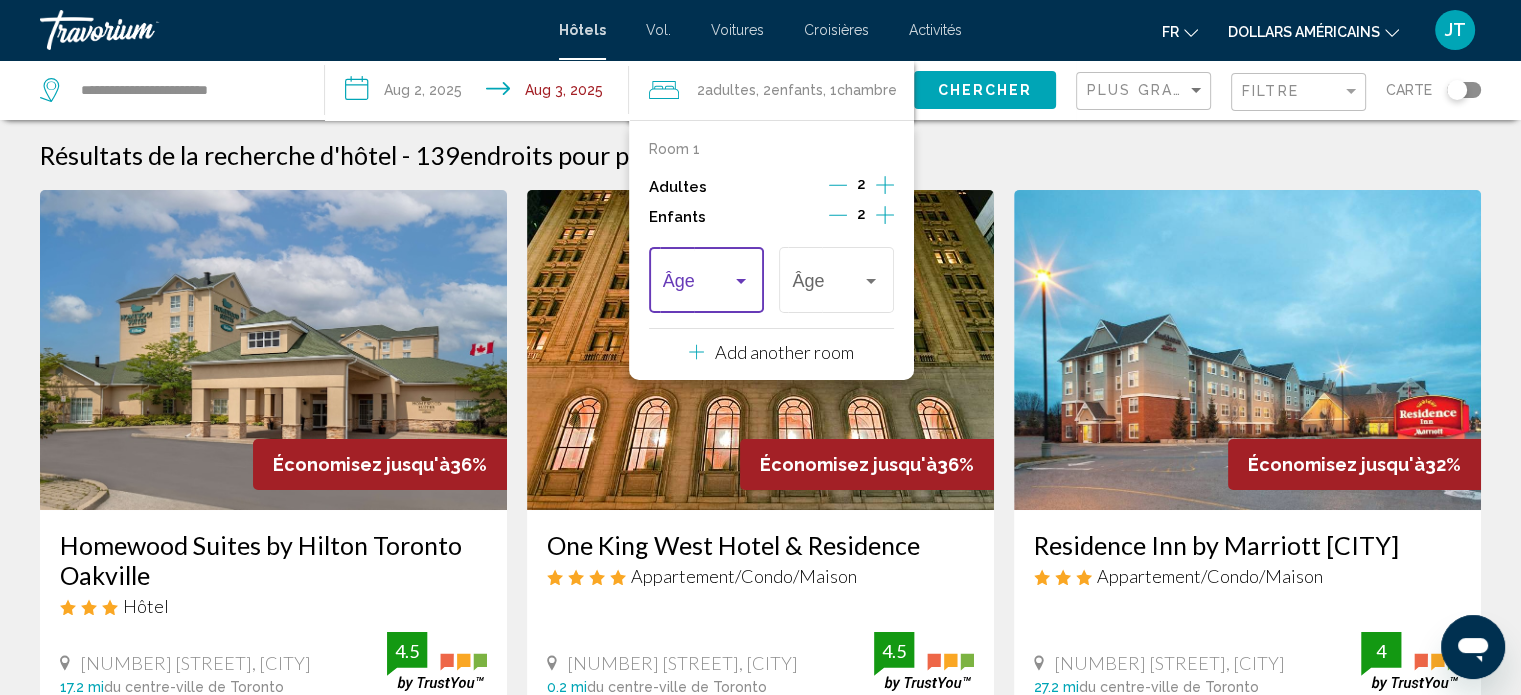 click at bounding box center [698, 285] 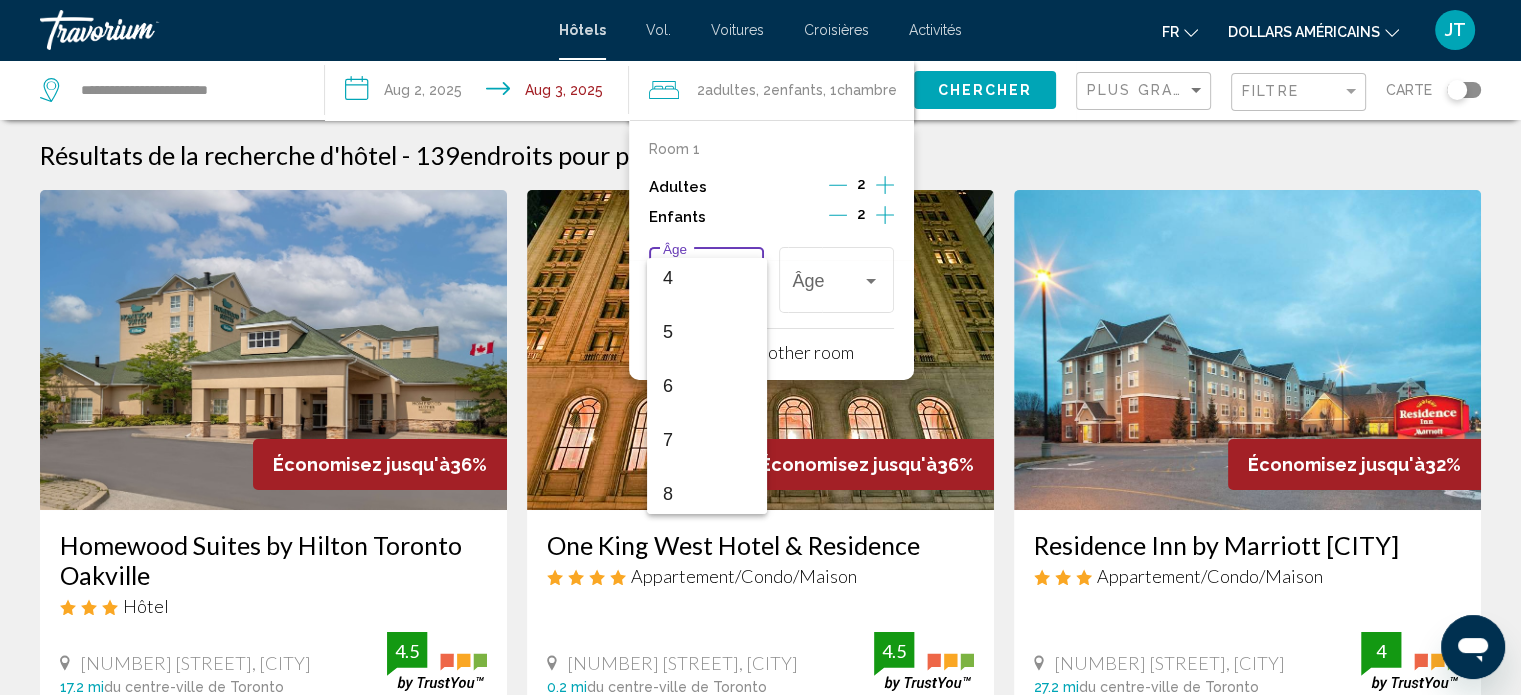 scroll, scrollTop: 240, scrollLeft: 0, axis: vertical 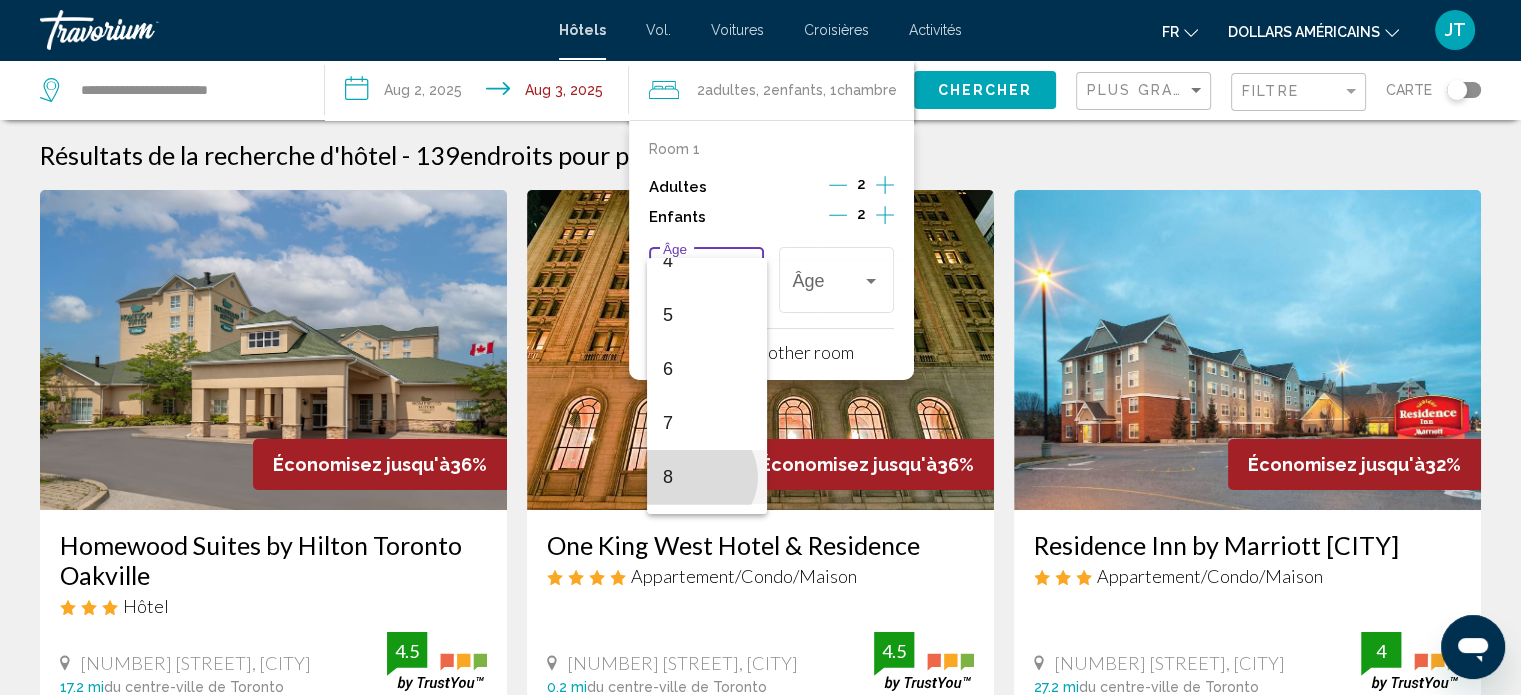 click on "8" at bounding box center (707, 477) 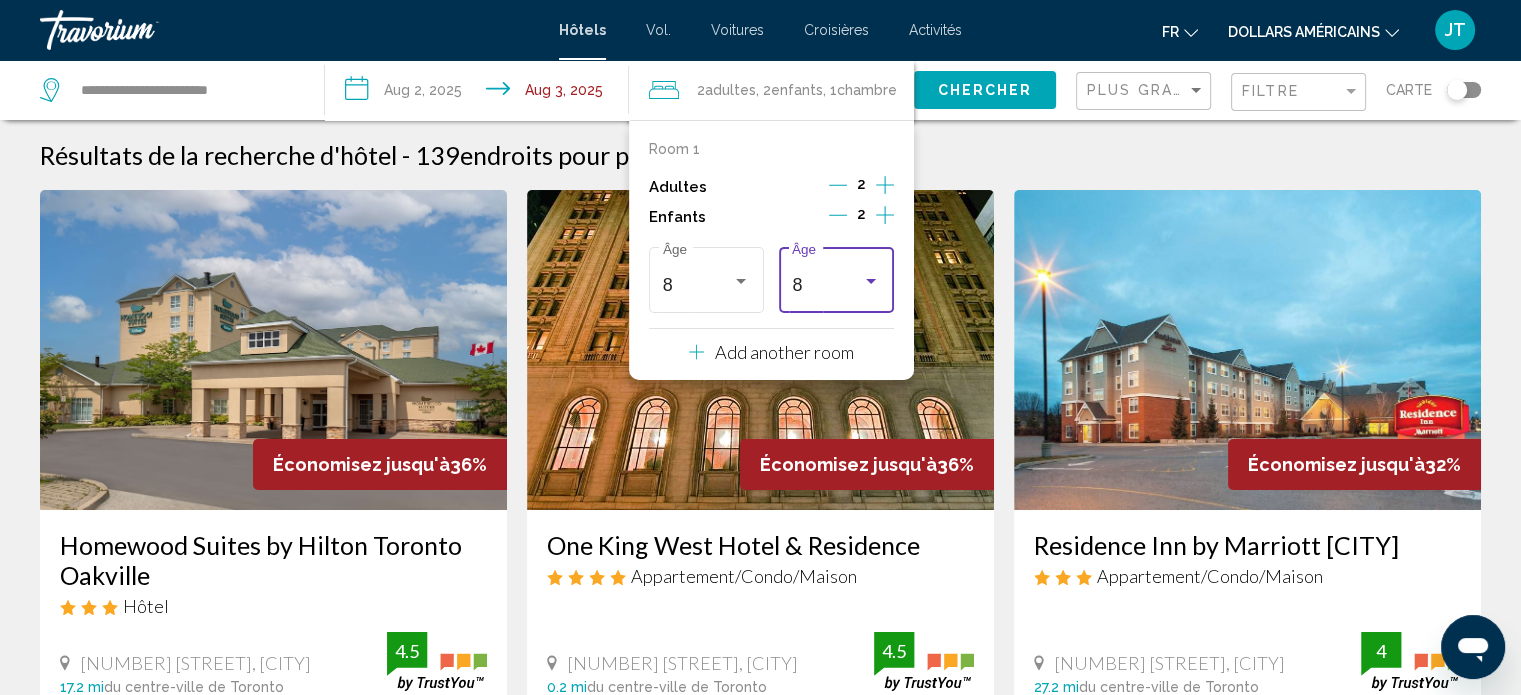 click on "8" at bounding box center [827, 285] 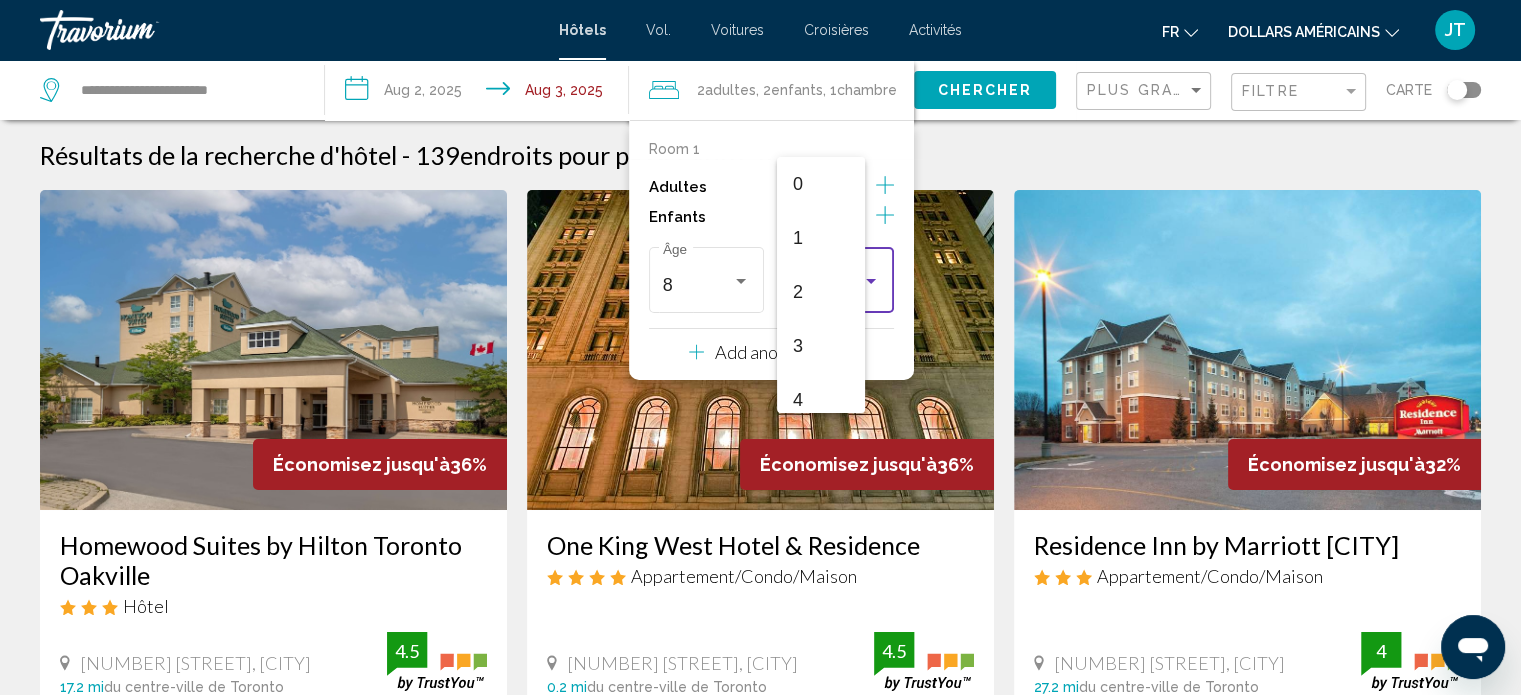 scroll, scrollTop: 331, scrollLeft: 0, axis: vertical 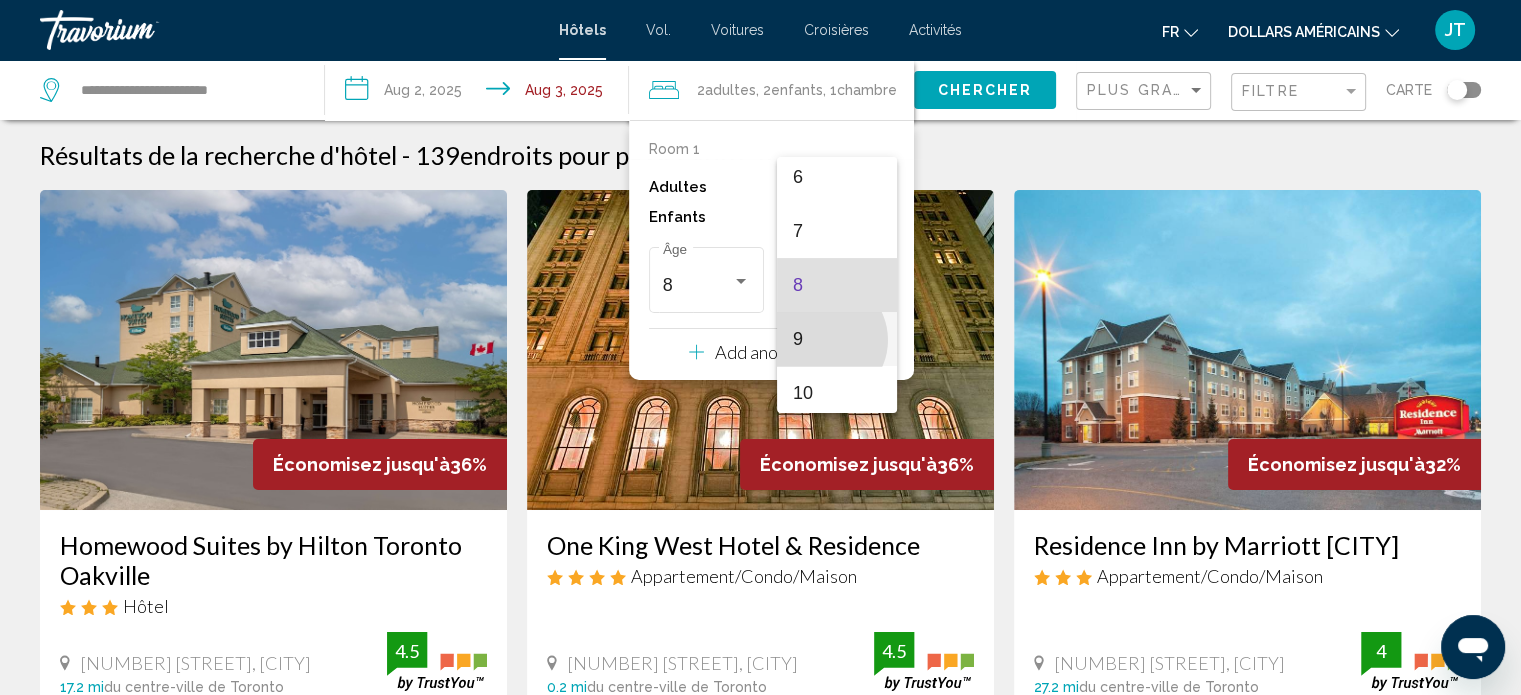 click on "9" at bounding box center [837, 339] 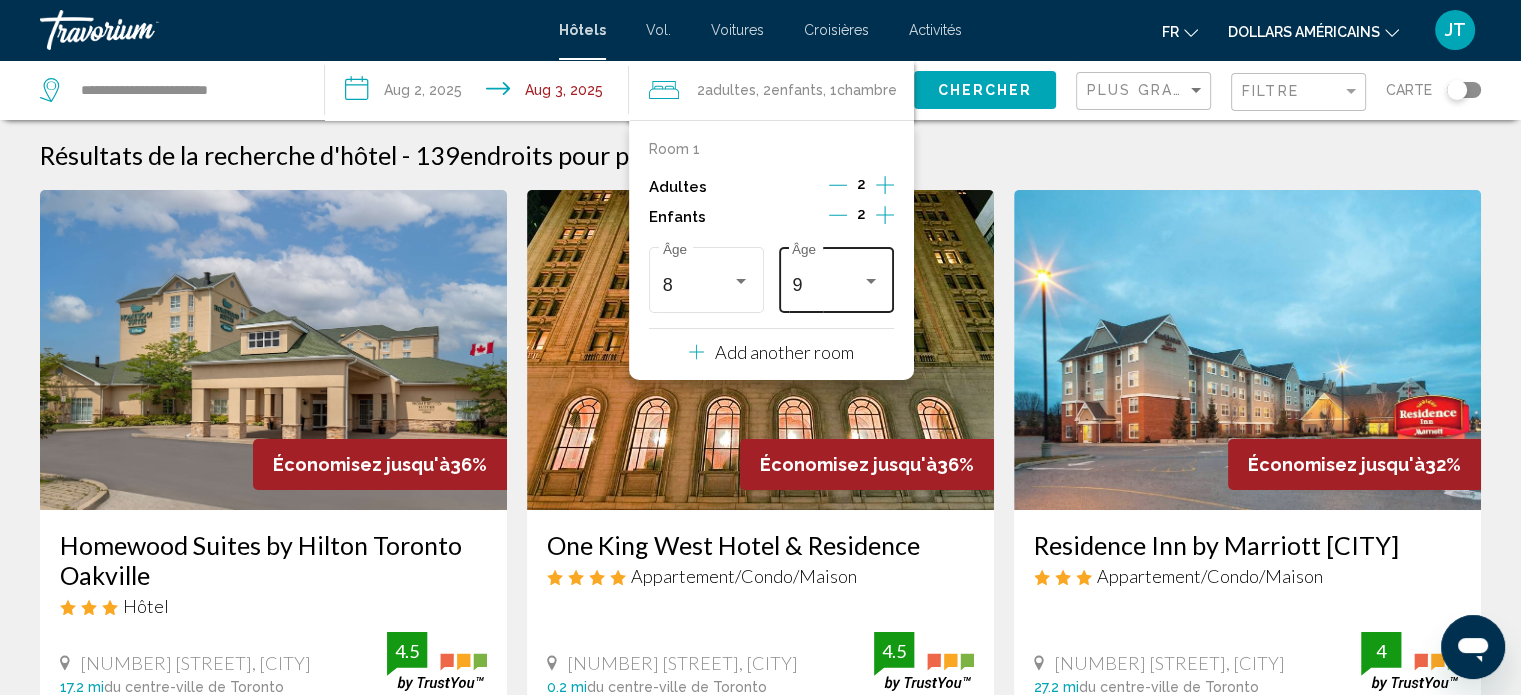click on "[NUMBER] Âge" at bounding box center [836, 277] 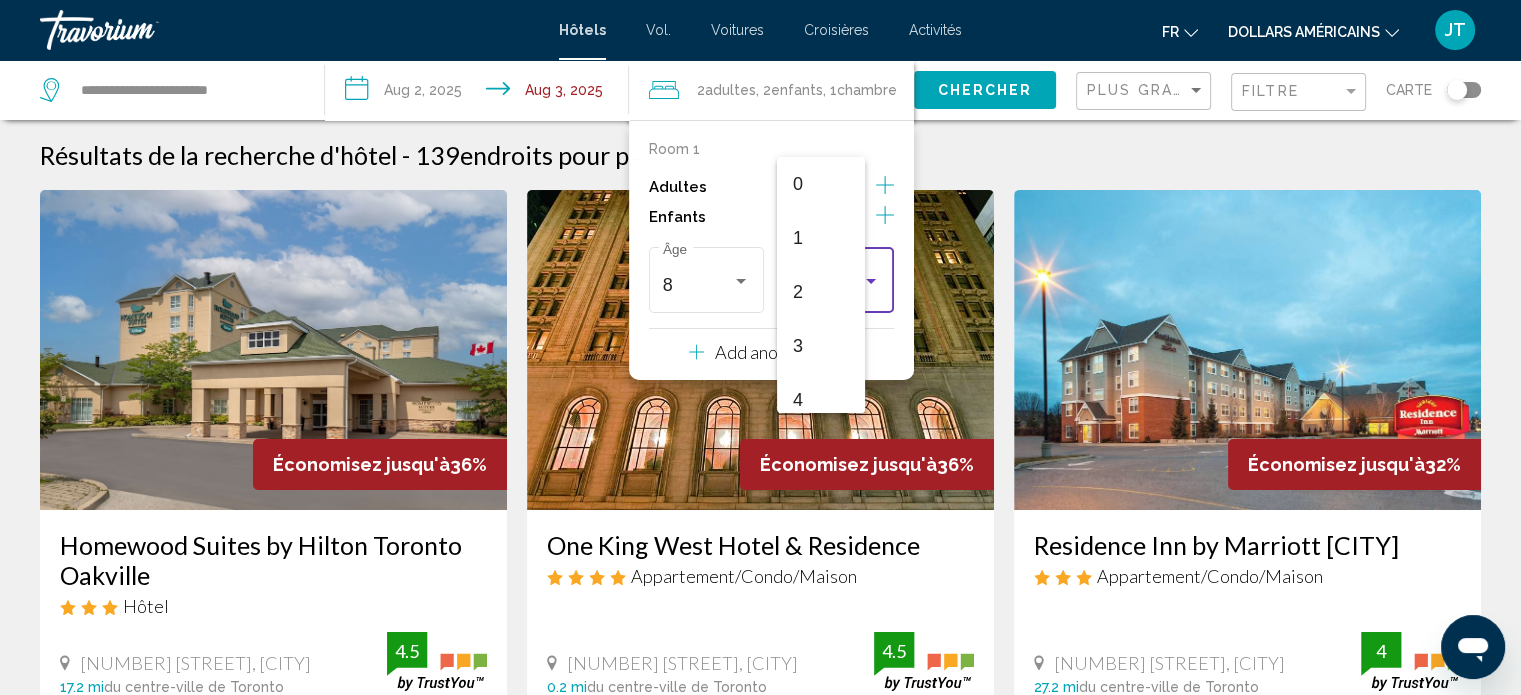 scroll, scrollTop: 384, scrollLeft: 0, axis: vertical 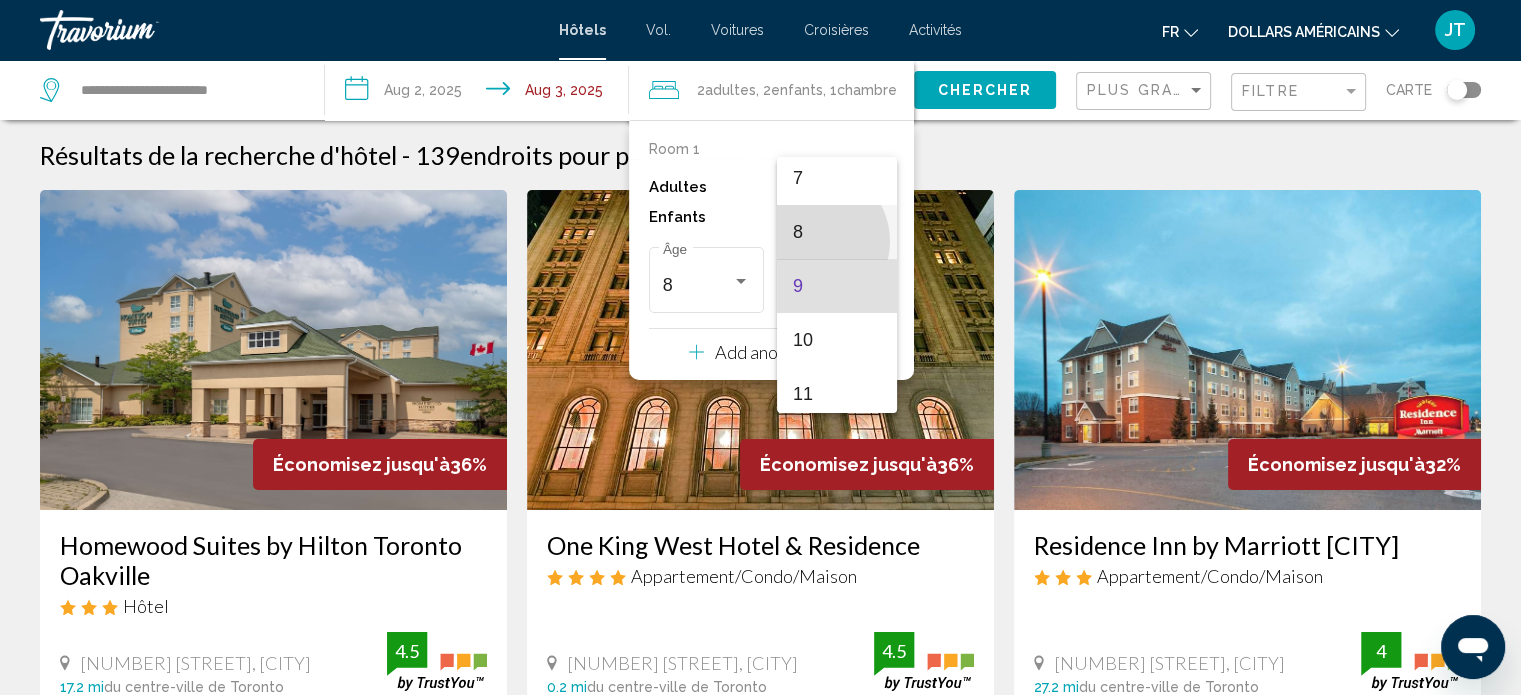 click on "8" at bounding box center [837, 232] 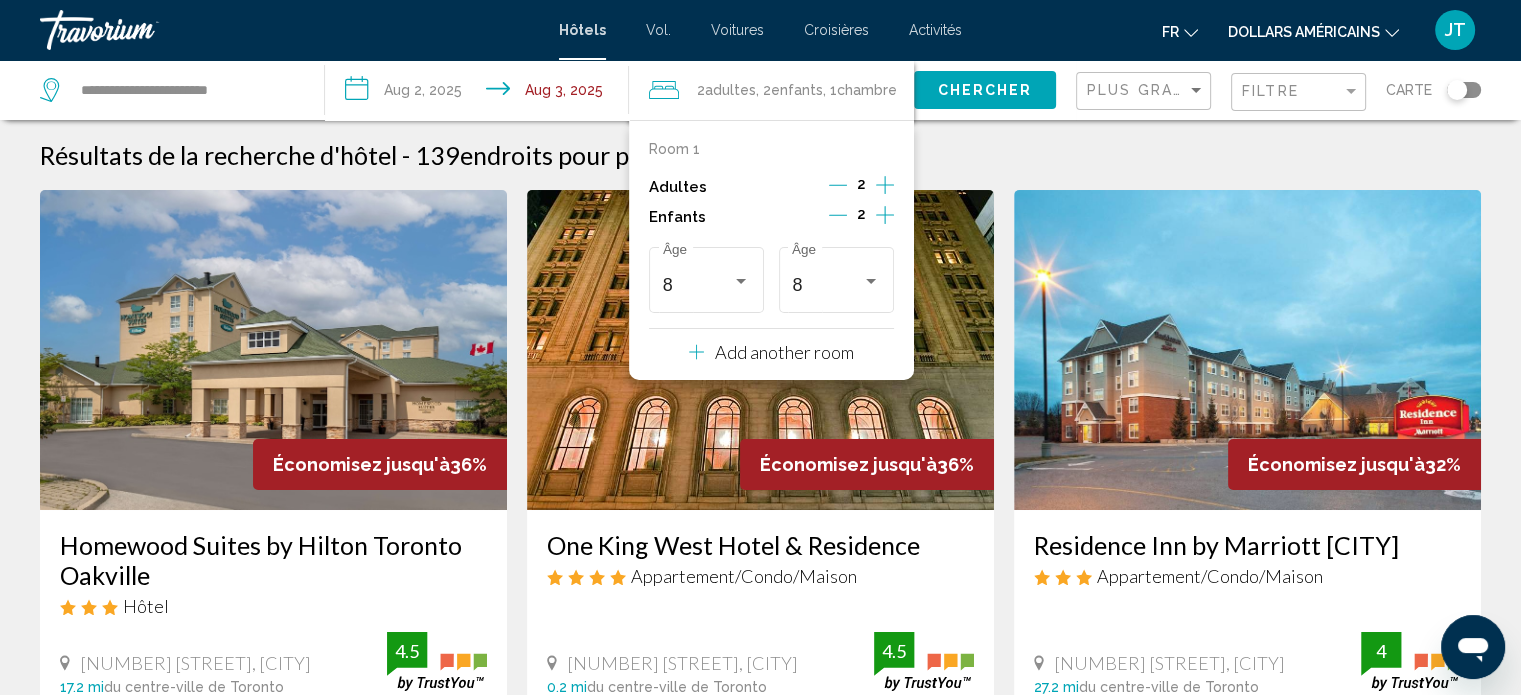 click on "Chercher" 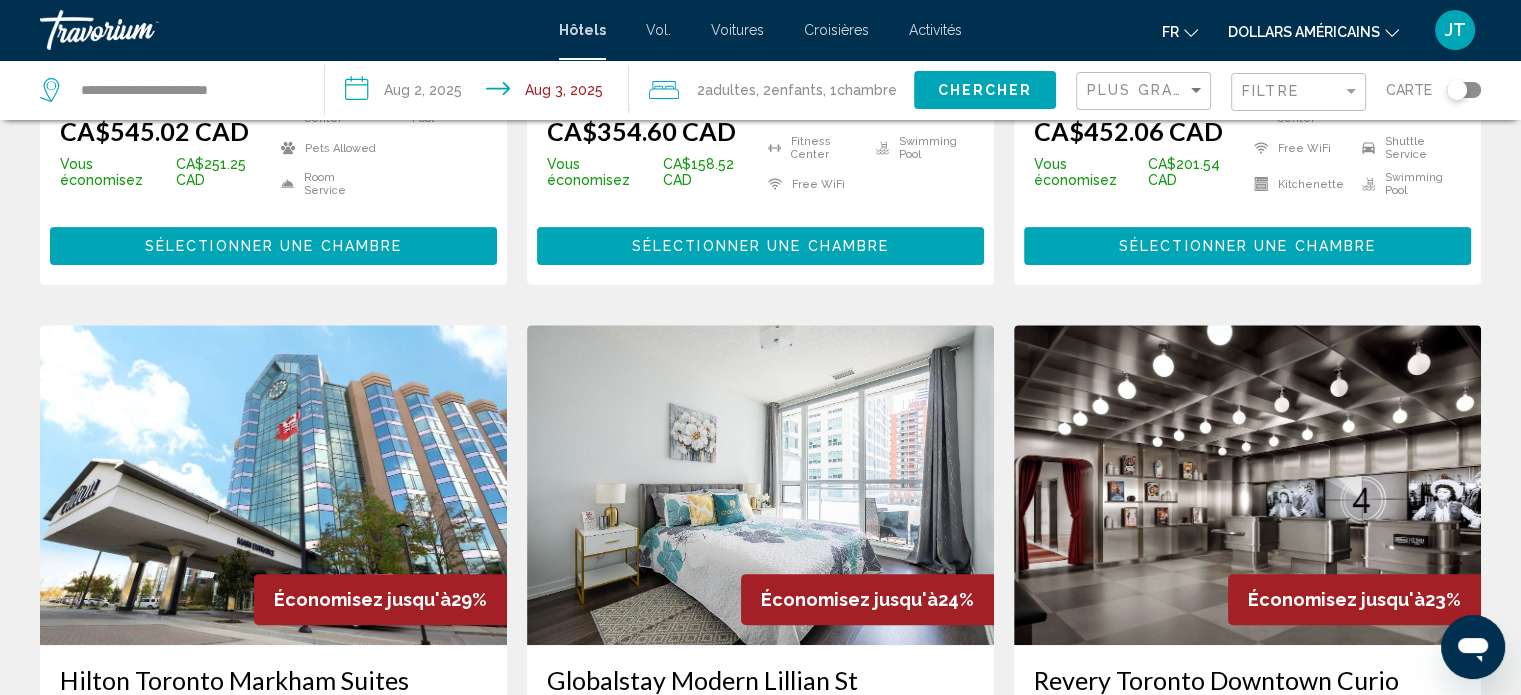 scroll, scrollTop: 620, scrollLeft: 0, axis: vertical 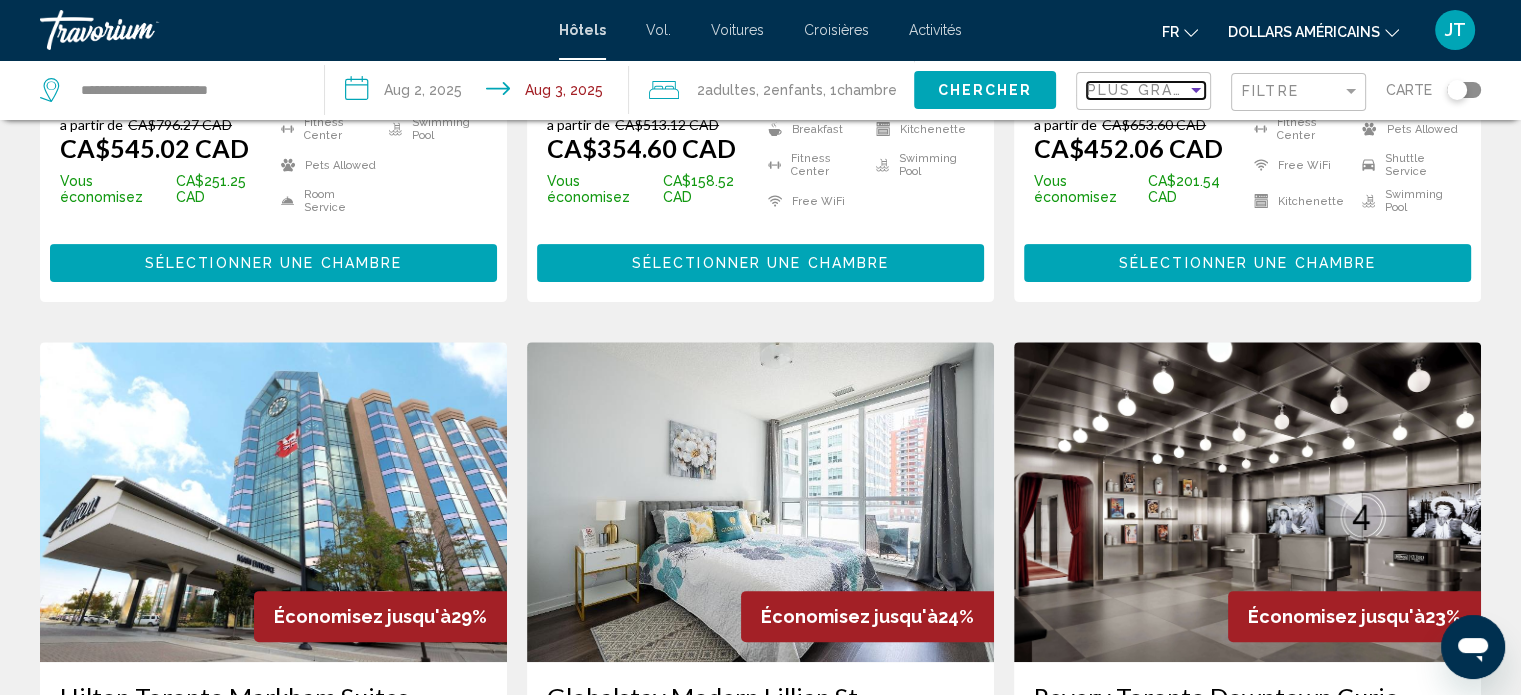 click on "Plus grandes économies" at bounding box center (1206, 90) 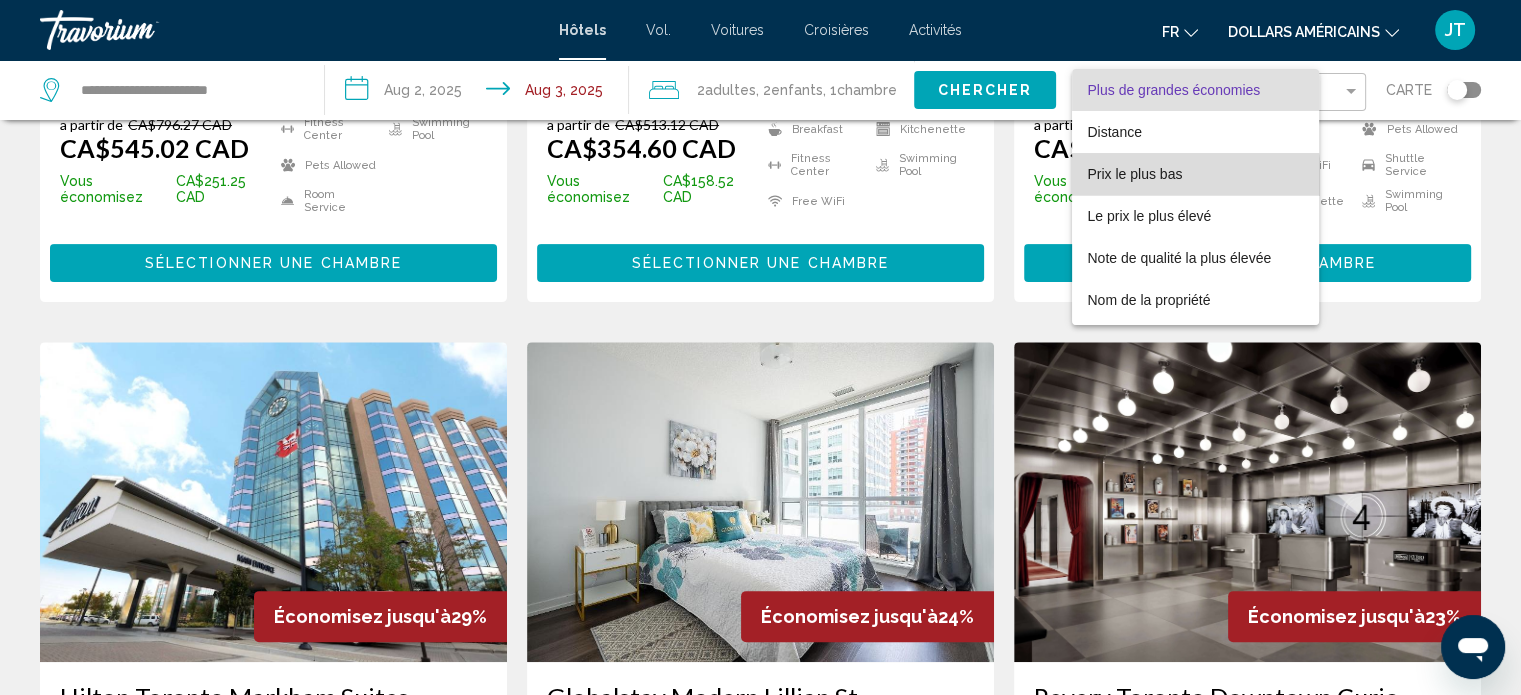click on "Prix le plus bas" at bounding box center [1196, 174] 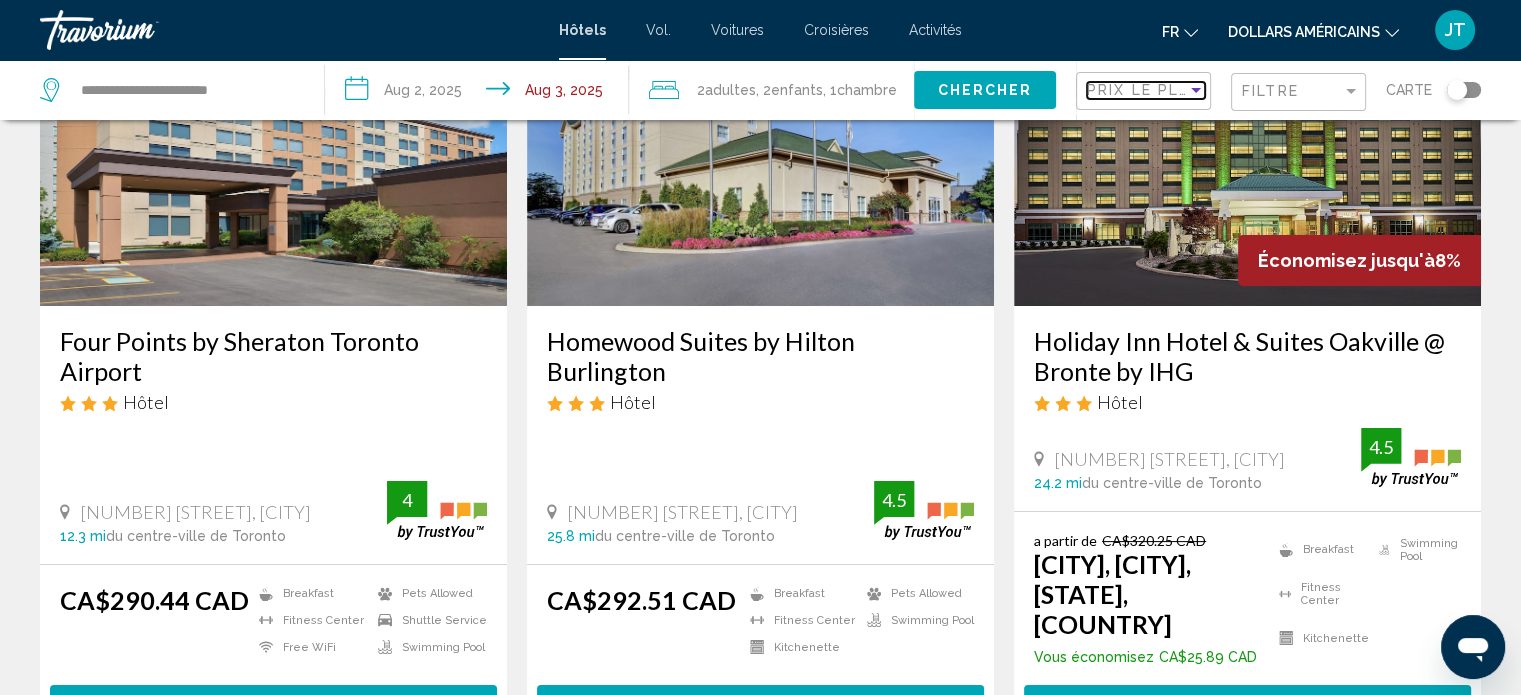 scroll, scrollTop: 208, scrollLeft: 0, axis: vertical 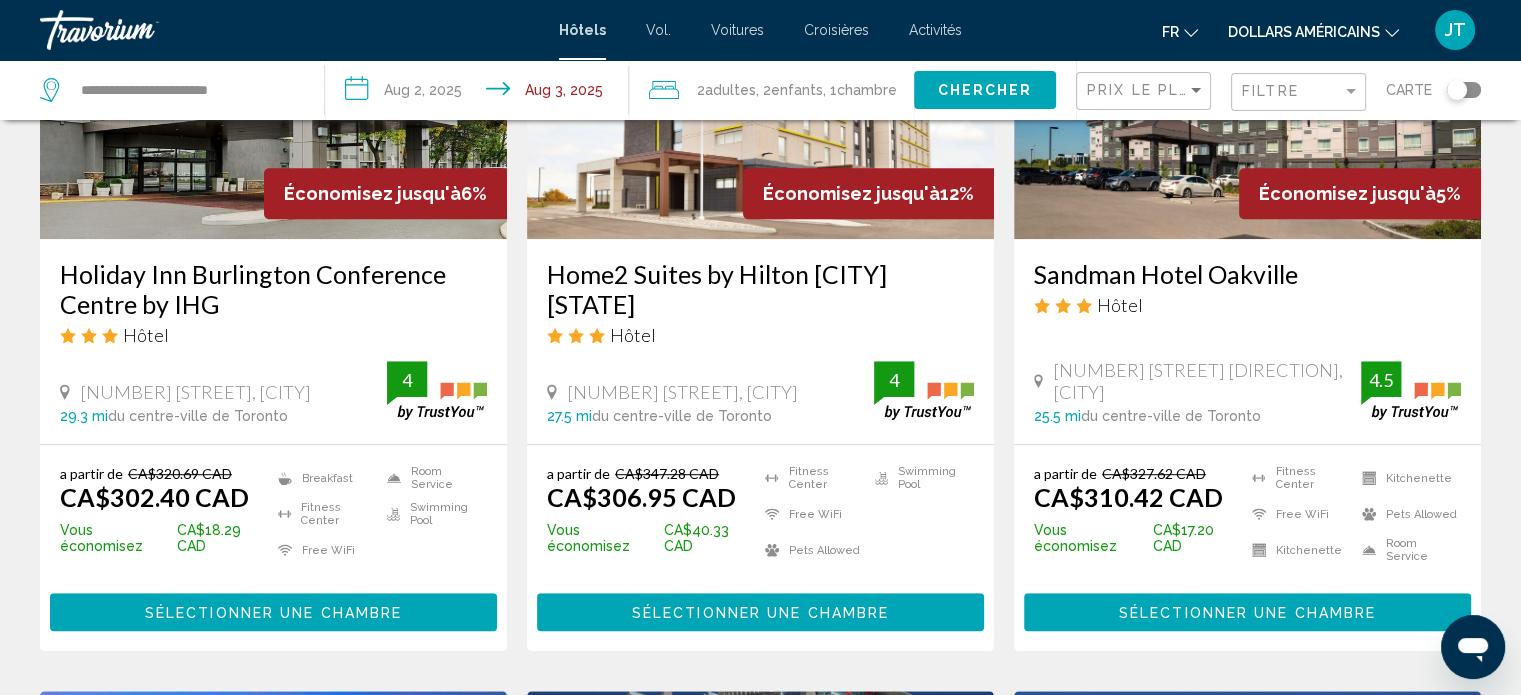 drag, startPoint x: 1533, startPoint y: 259, endPoint x: 1500, endPoint y: 180, distance: 85.61542 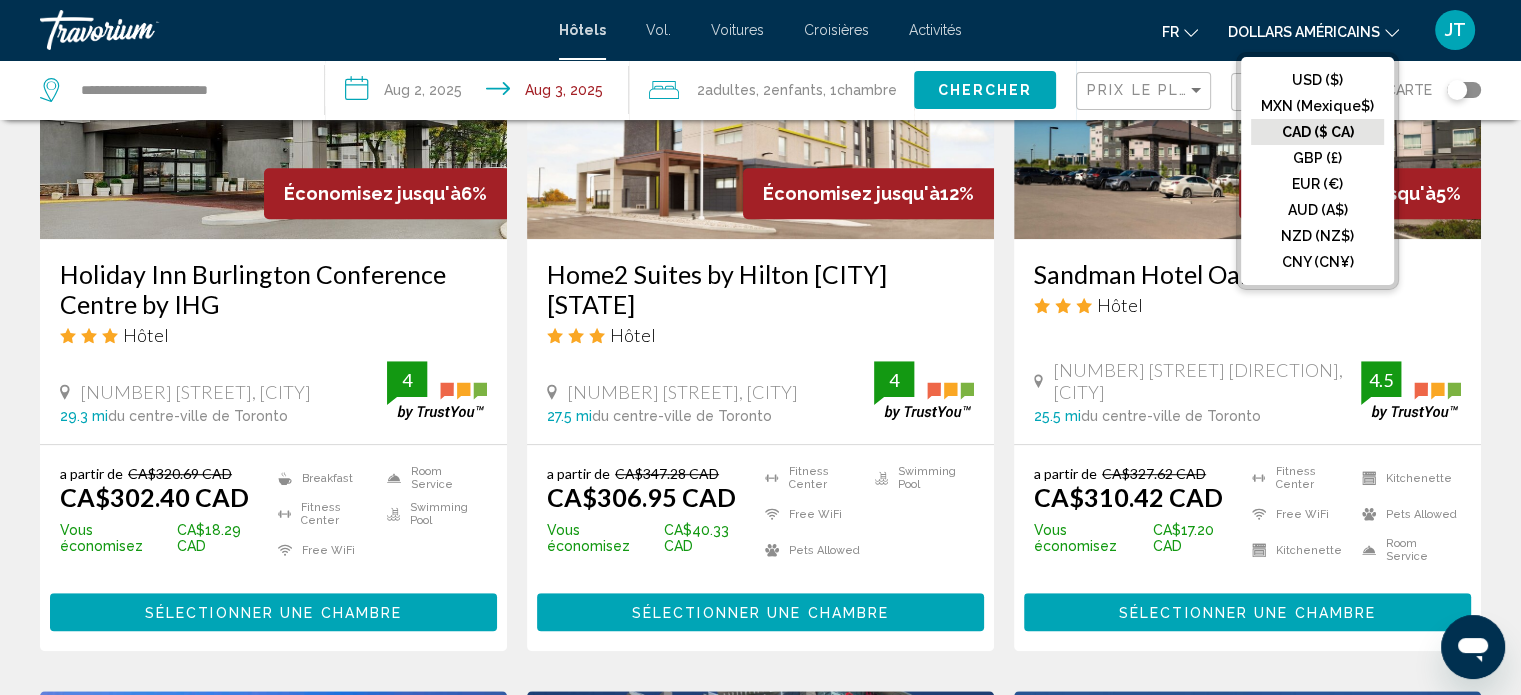 click on "CAD ($ CA)" 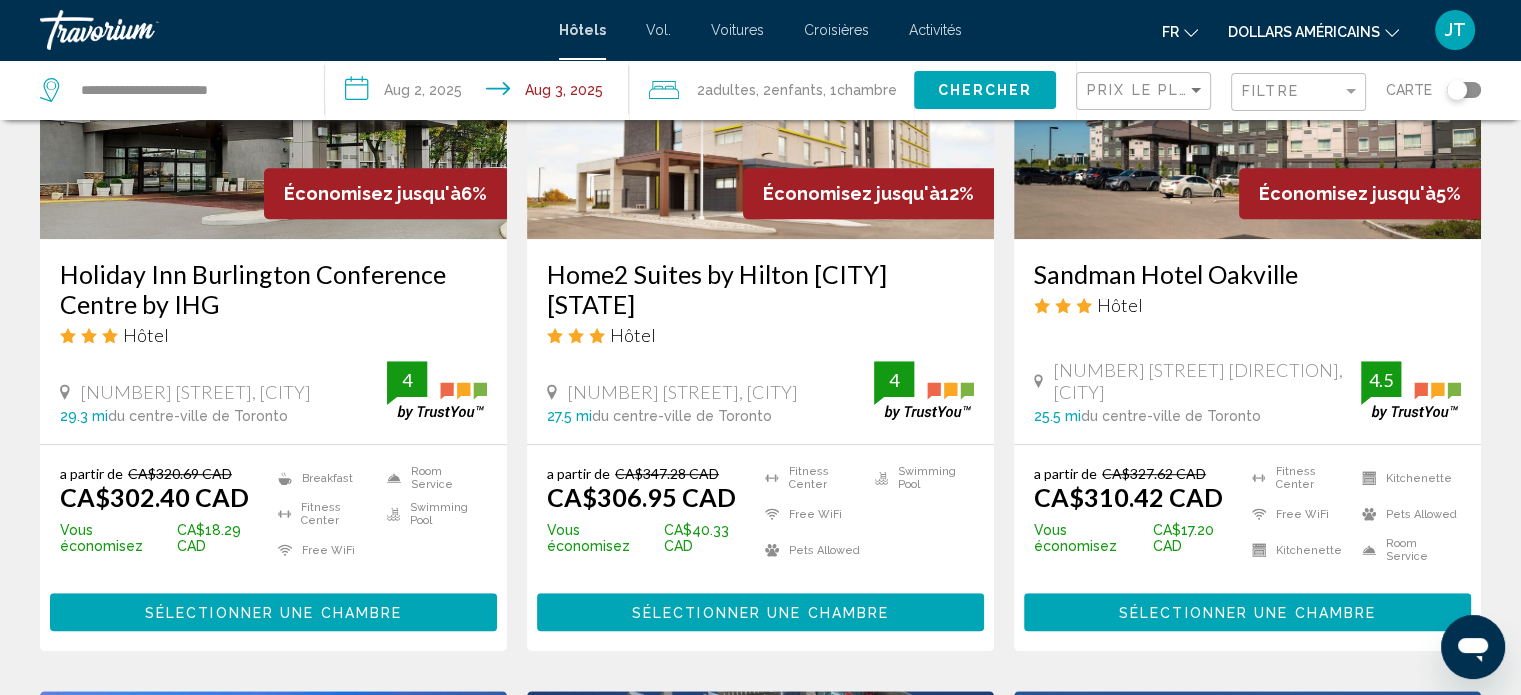 drag, startPoint x: 1518, startPoint y: 260, endPoint x: 1513, endPoint y: 311, distance: 51.24451 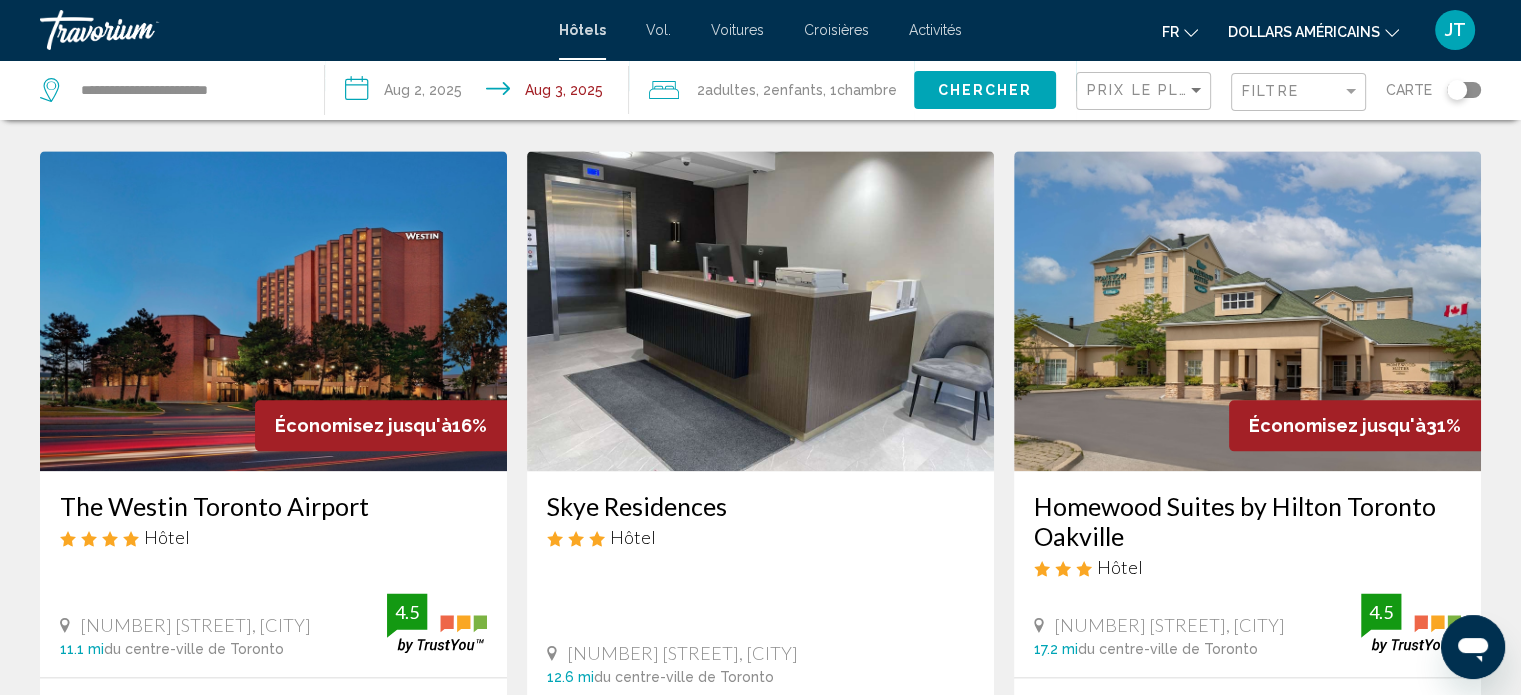 scroll, scrollTop: 2336, scrollLeft: 0, axis: vertical 